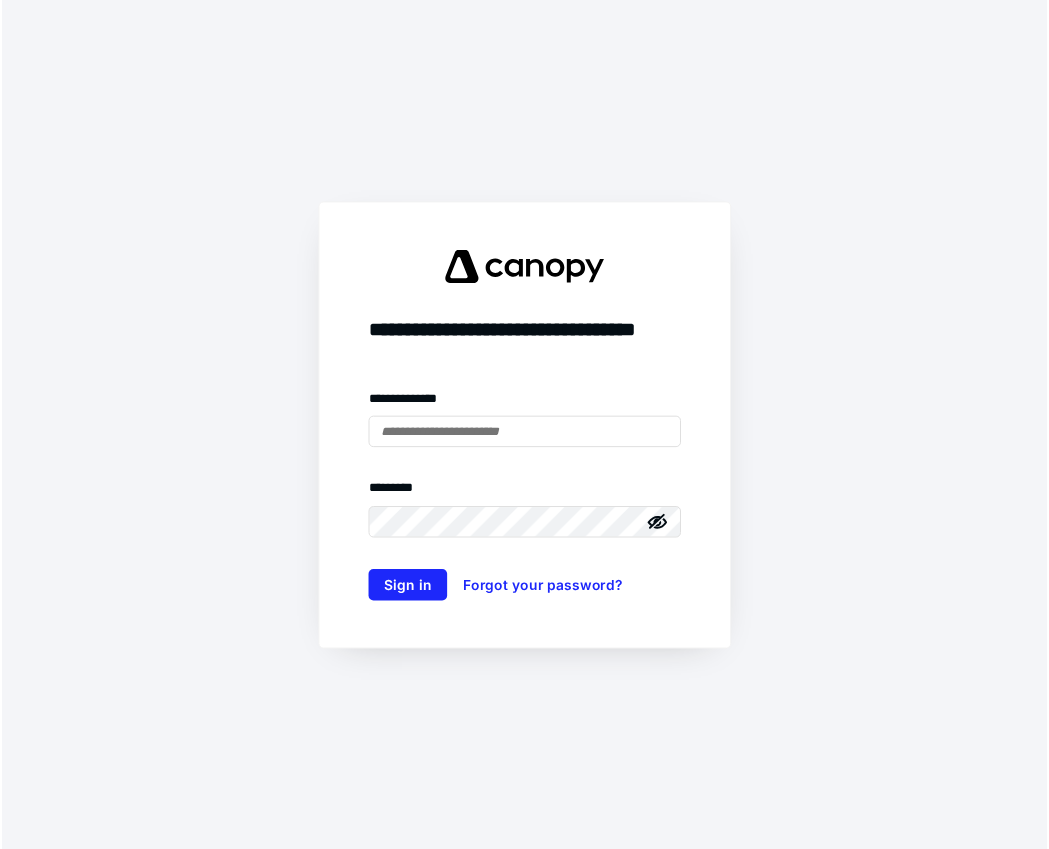 scroll, scrollTop: 0, scrollLeft: 0, axis: both 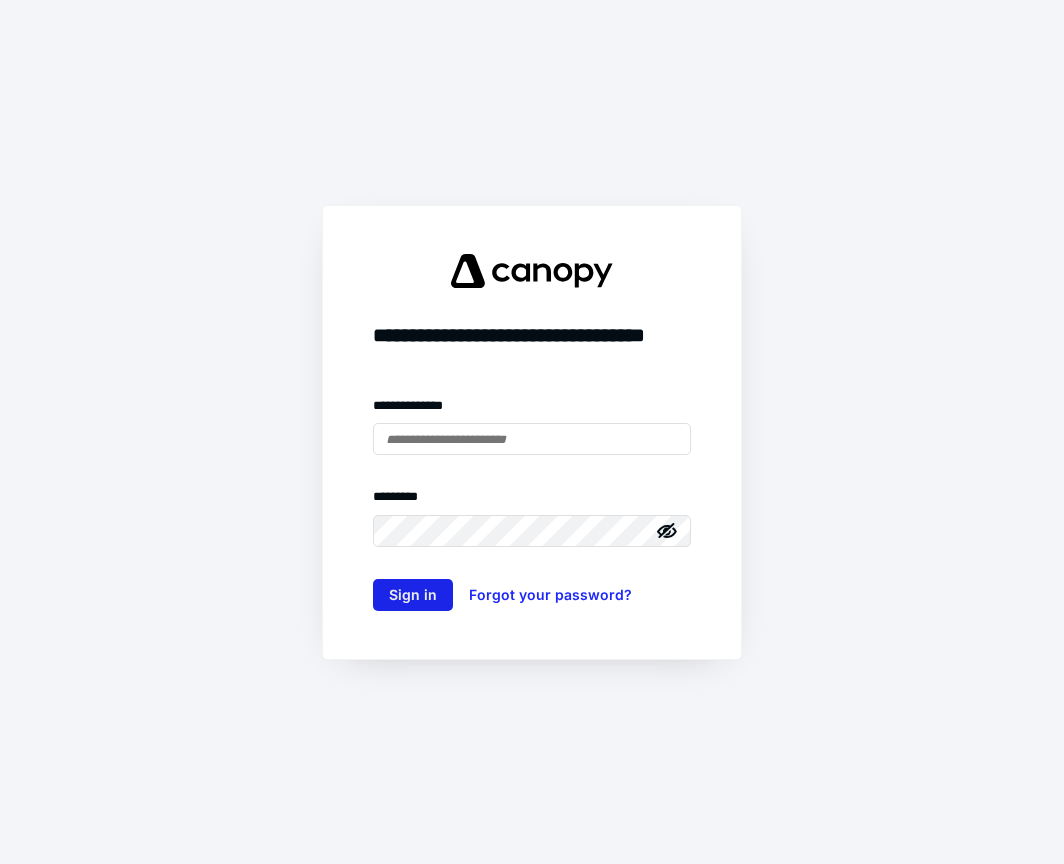 type on "**********" 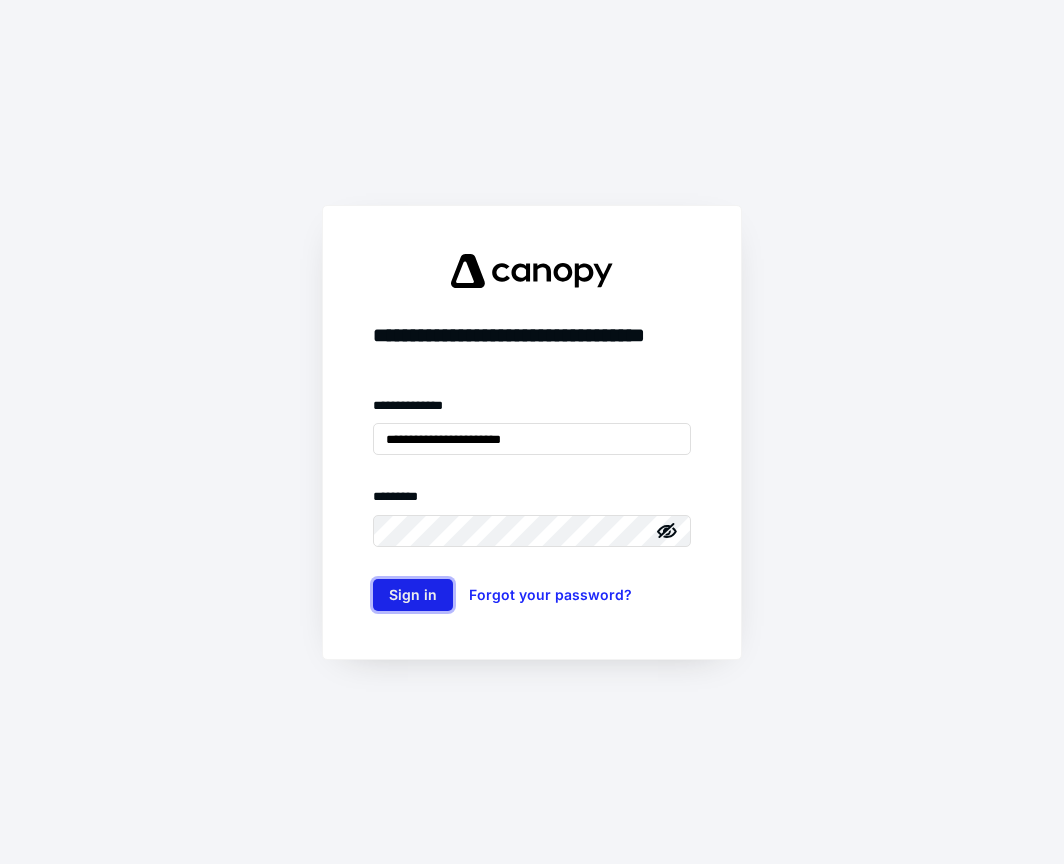 click on "Sign in" at bounding box center [413, 595] 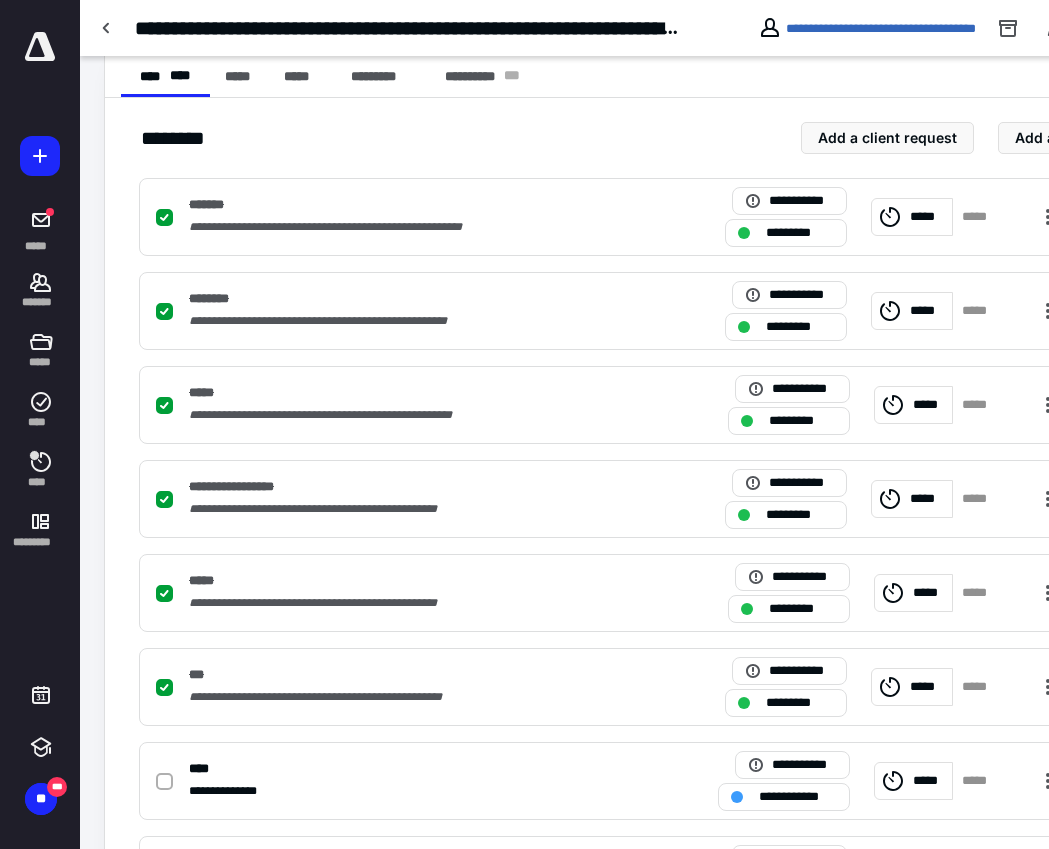 scroll, scrollTop: 600, scrollLeft: 0, axis: vertical 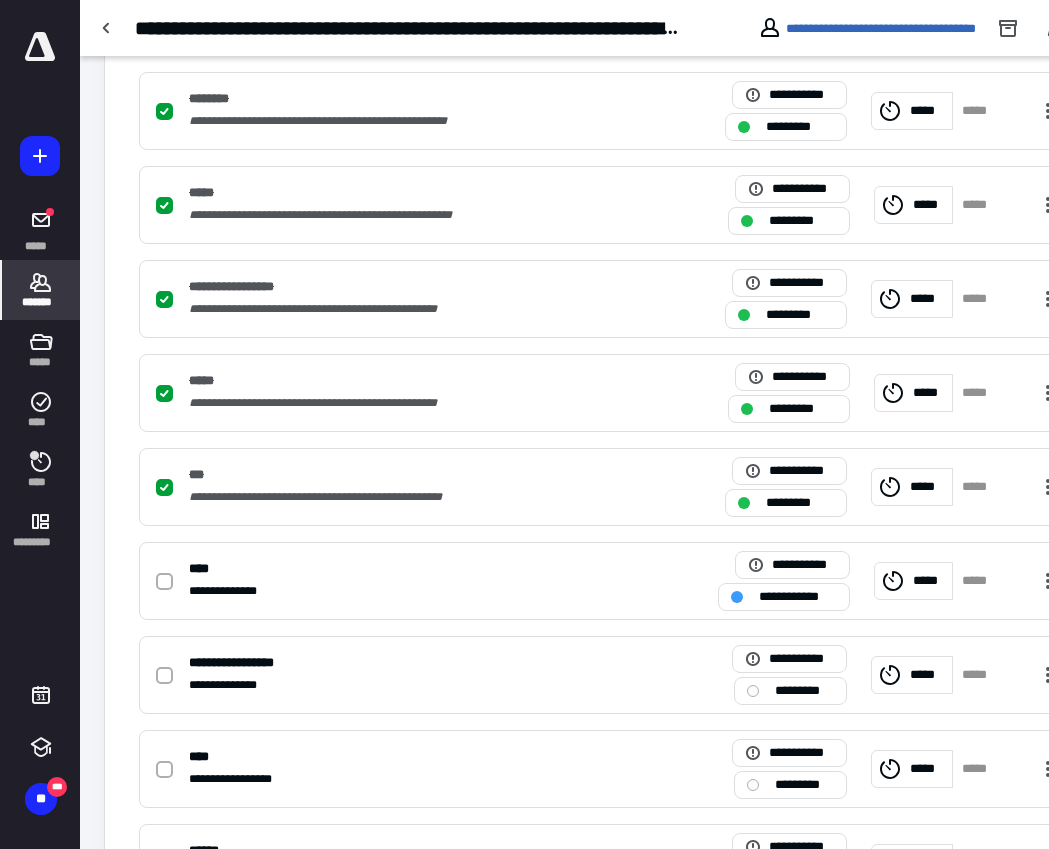 click 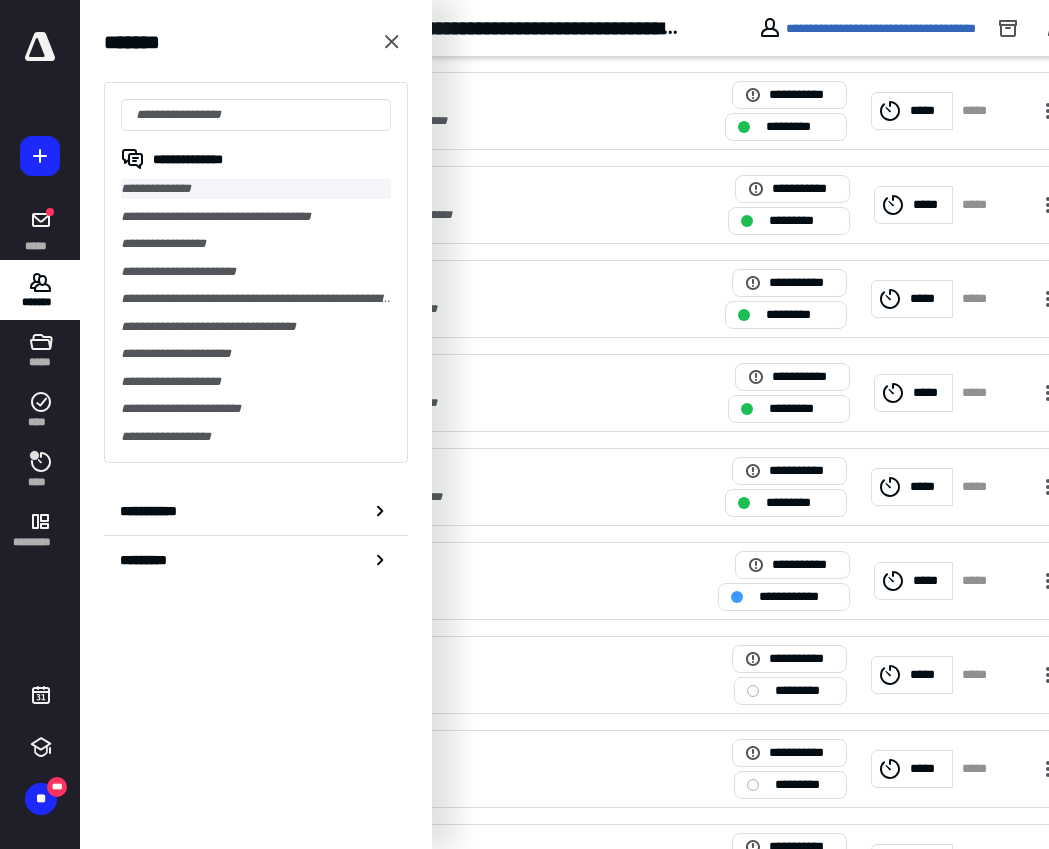 click on "**********" at bounding box center (256, 189) 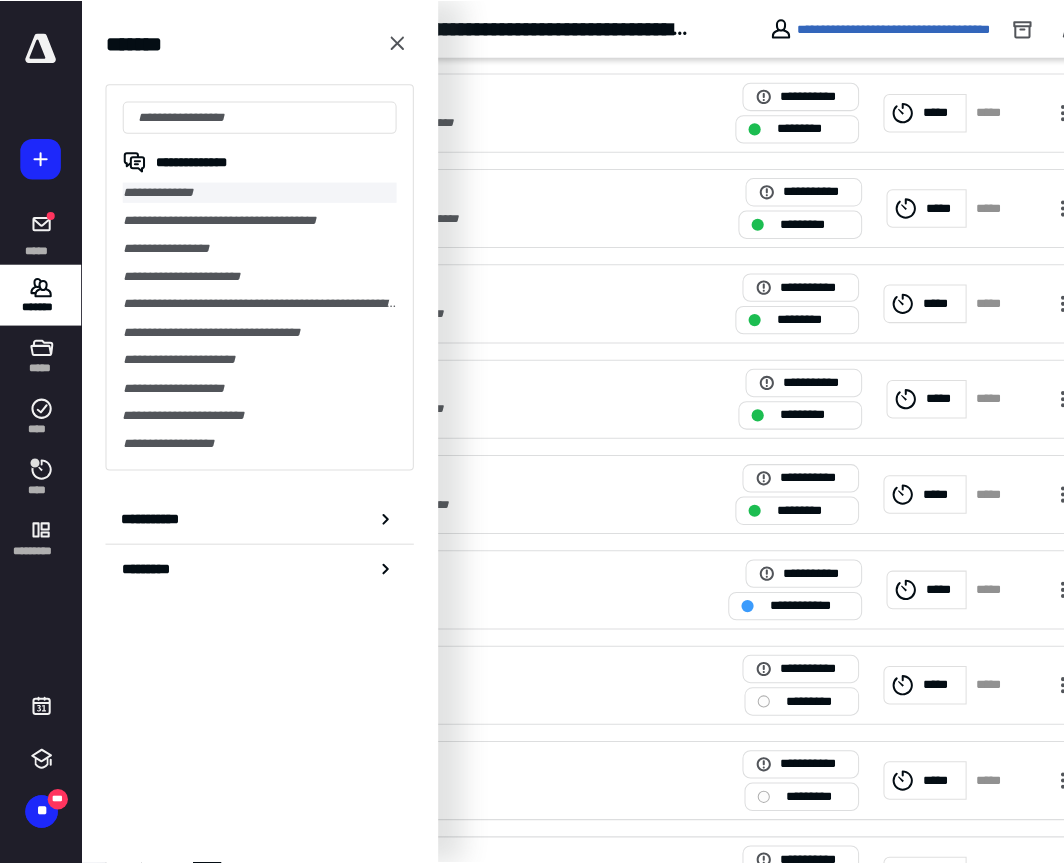 scroll, scrollTop: 0, scrollLeft: 0, axis: both 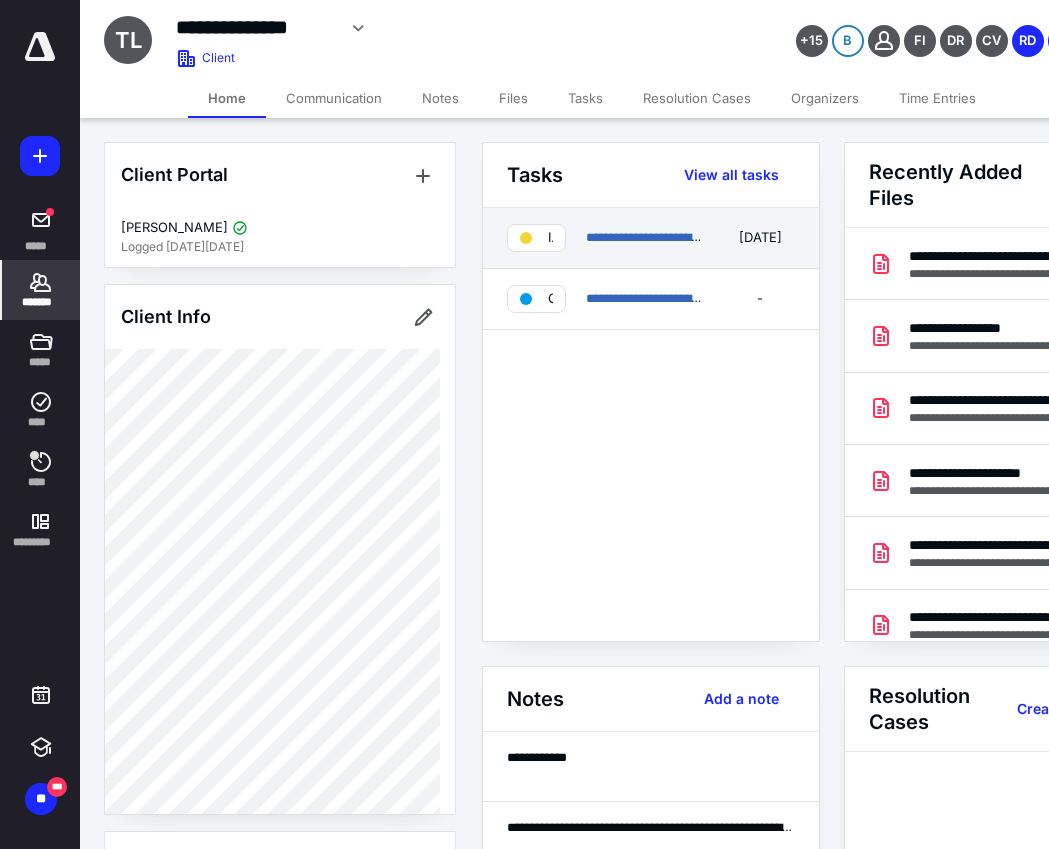 click on "**********" at bounding box center [645, 238] 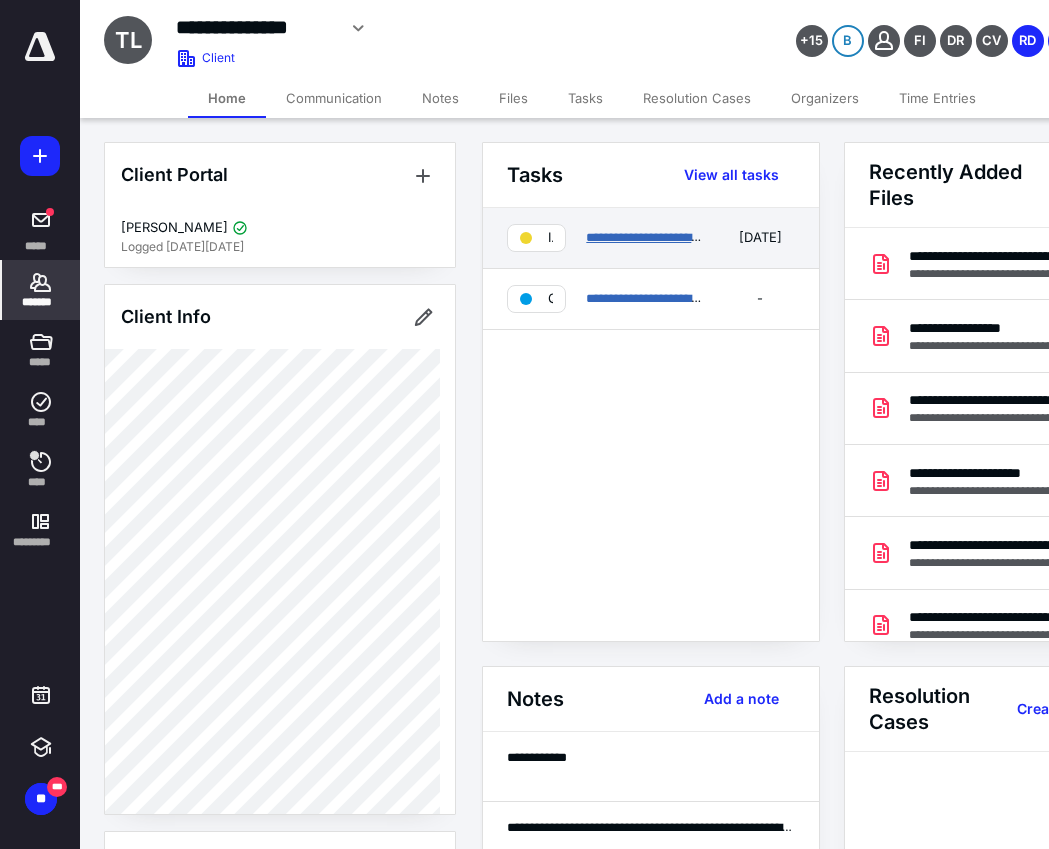 click on "**********" at bounding box center [703, 237] 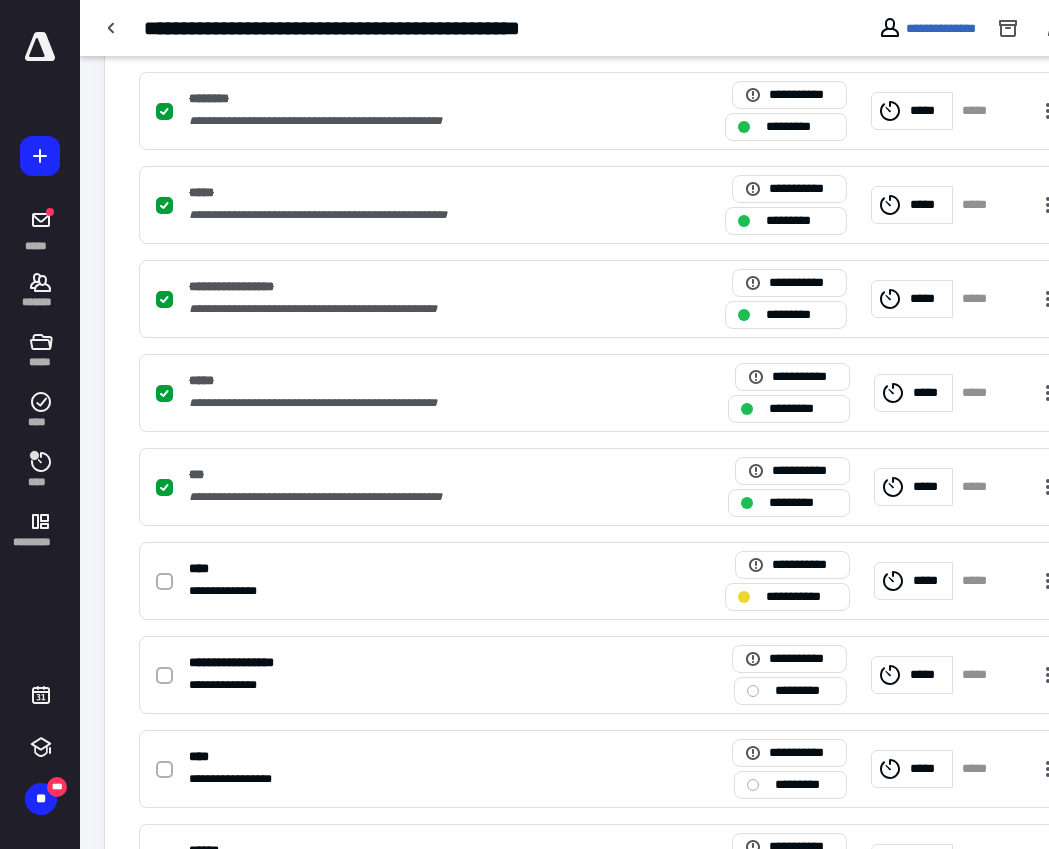 scroll, scrollTop: 1000, scrollLeft: 0, axis: vertical 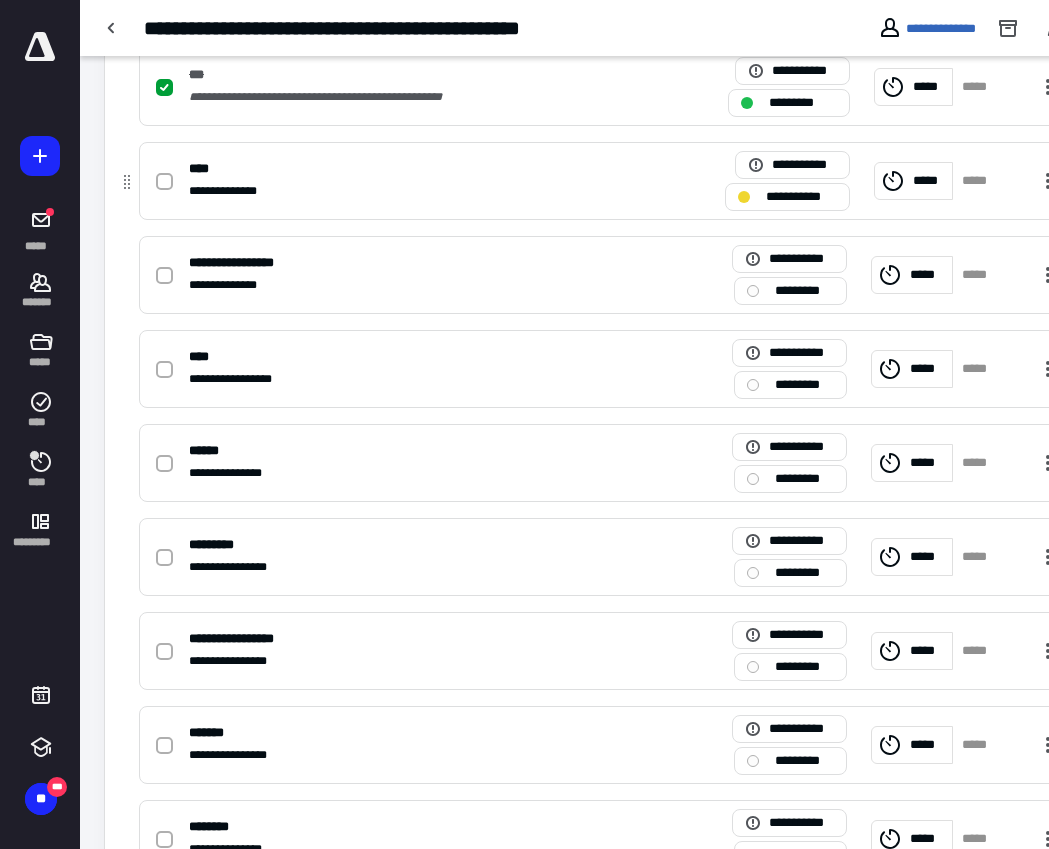 click on "*****" at bounding box center (929, 181) 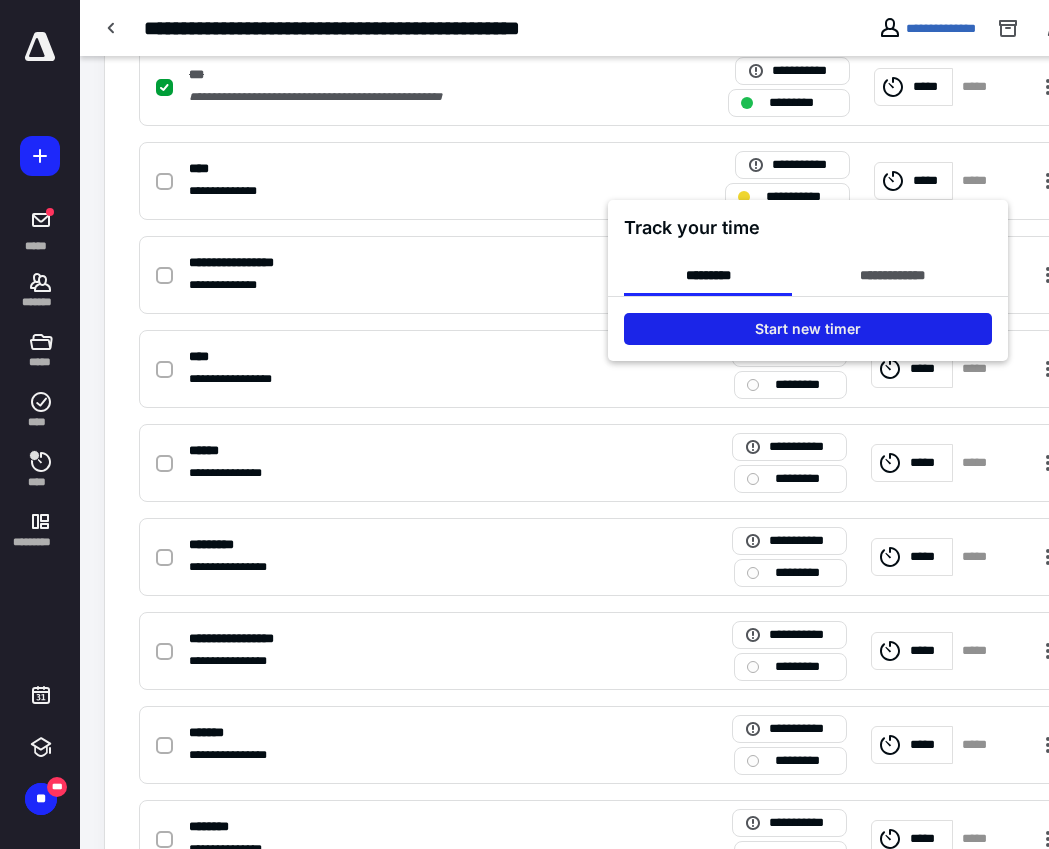 click on "Start new timer" at bounding box center [808, 329] 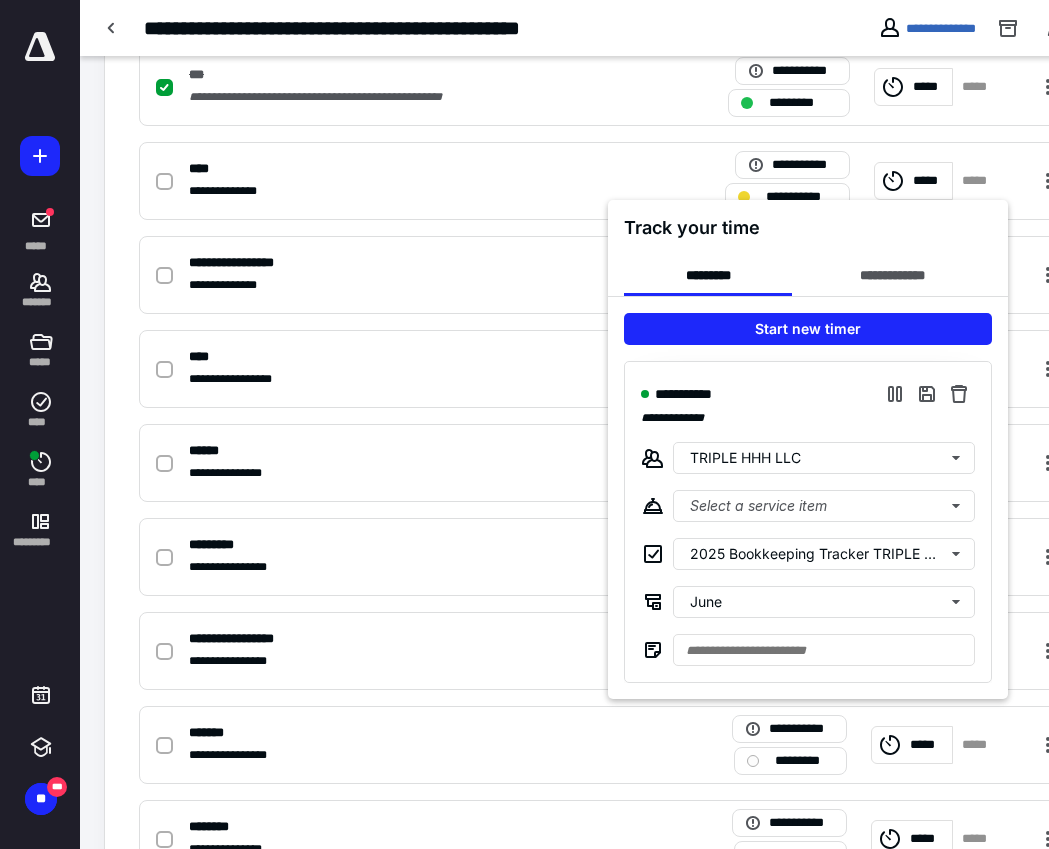 click at bounding box center [524, 424] 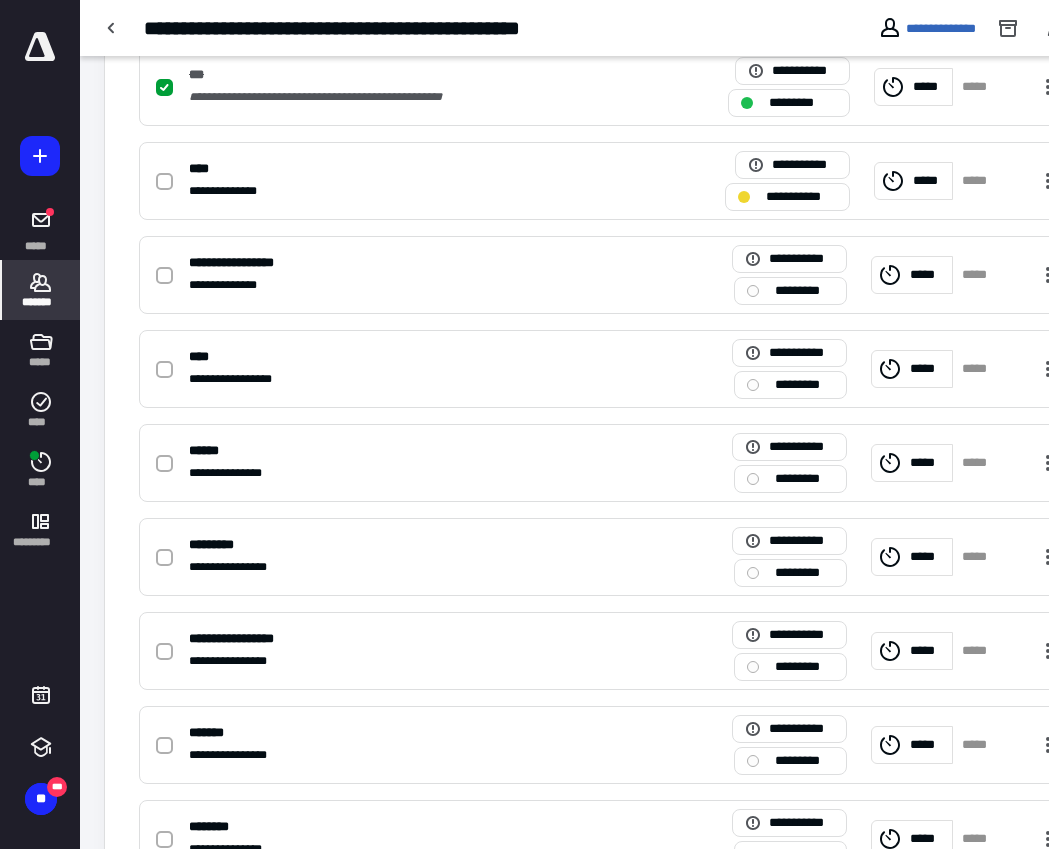 click on "*******" at bounding box center [41, 302] 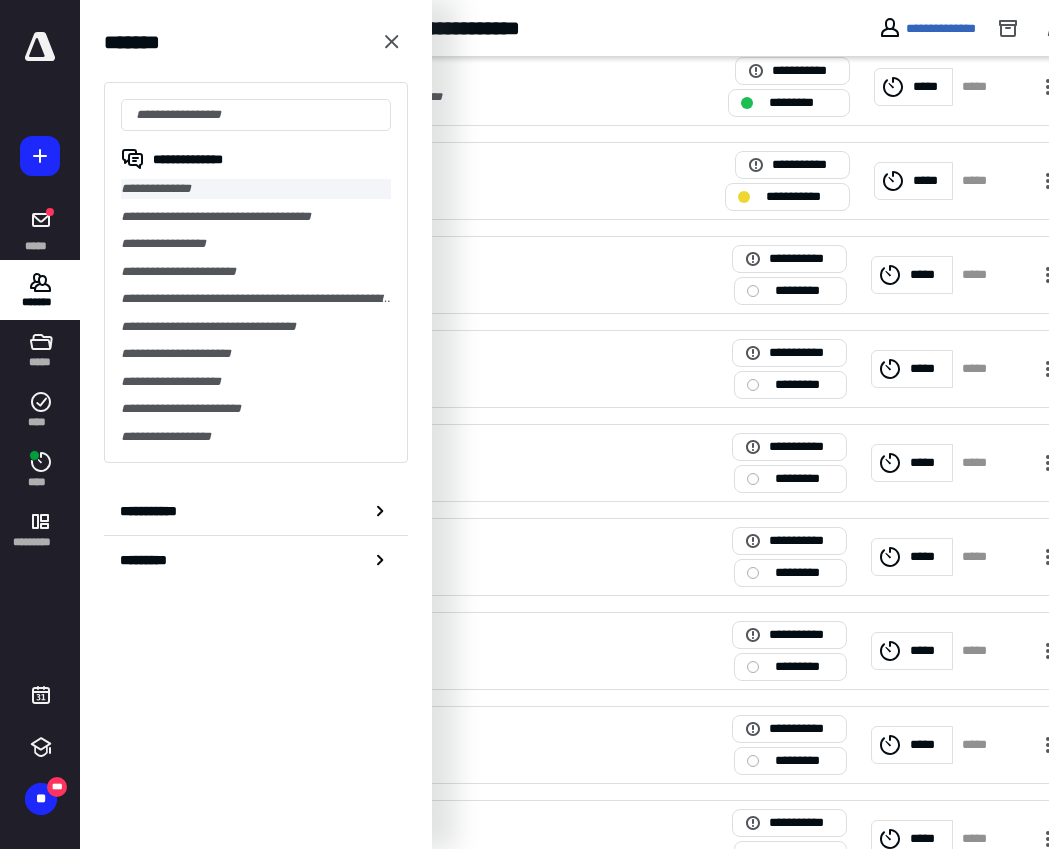 click on "**********" at bounding box center [256, 189] 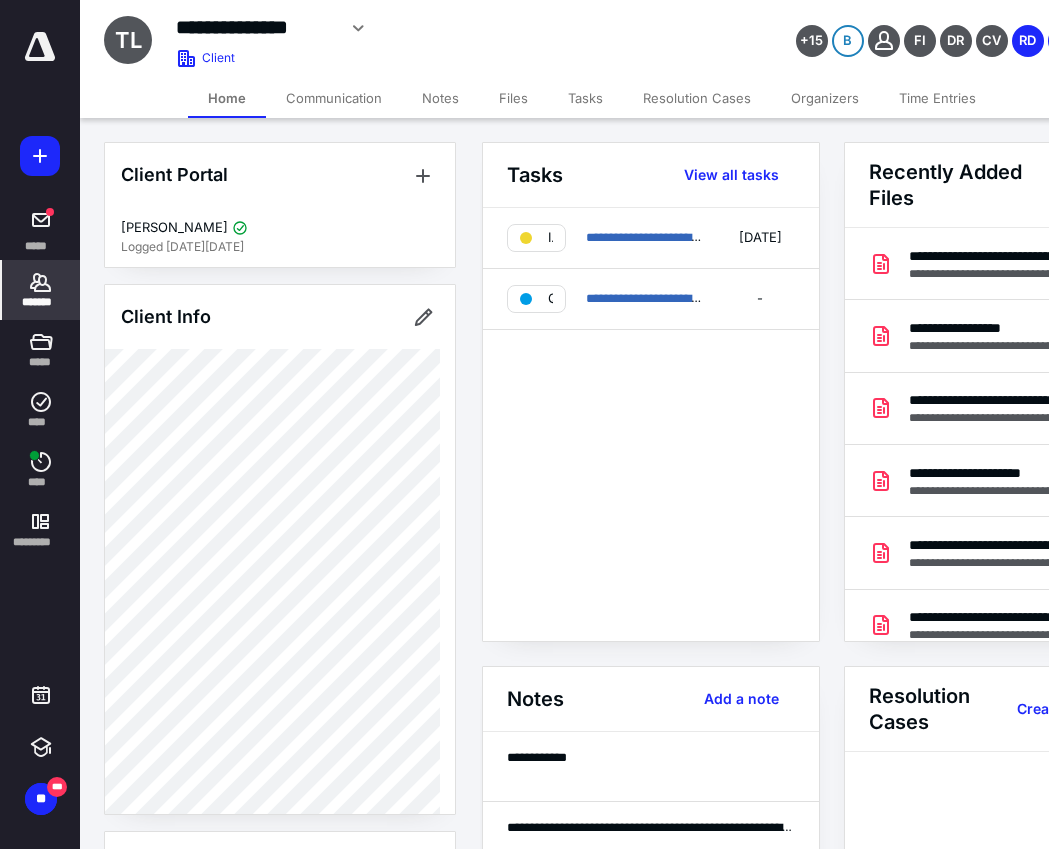 click on "Notes" at bounding box center (440, 98) 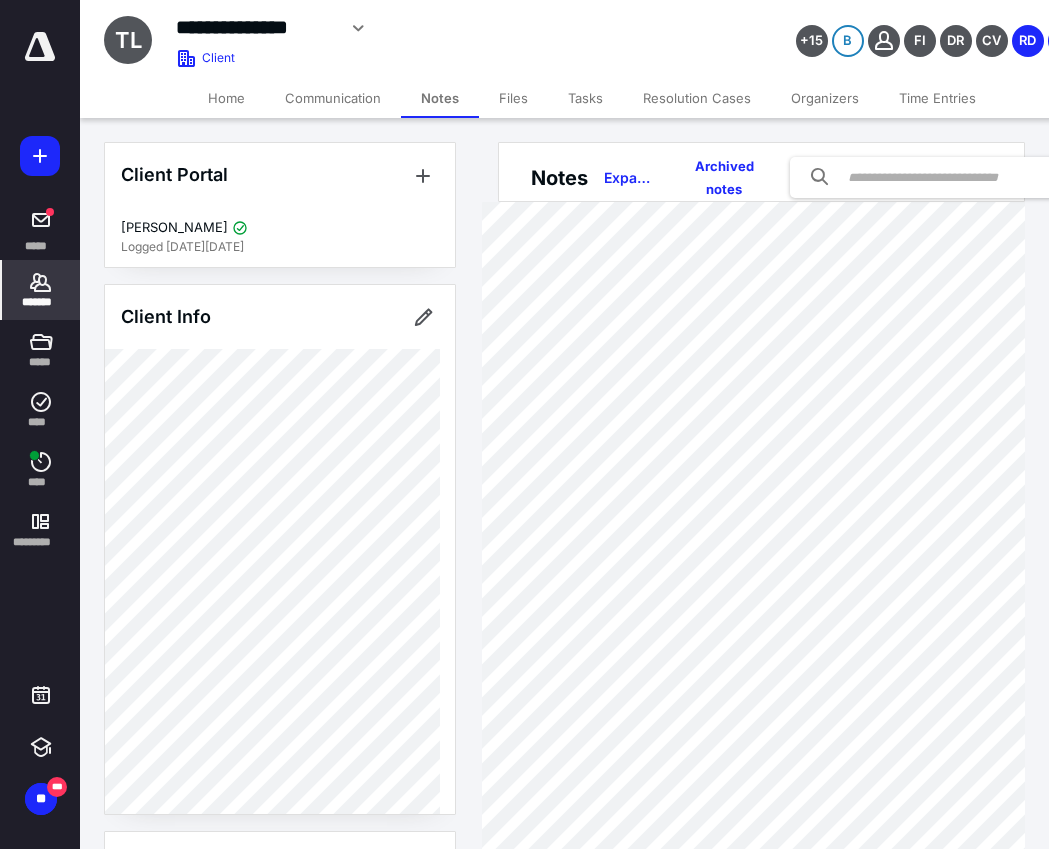 click on "Notes" at bounding box center [440, 98] 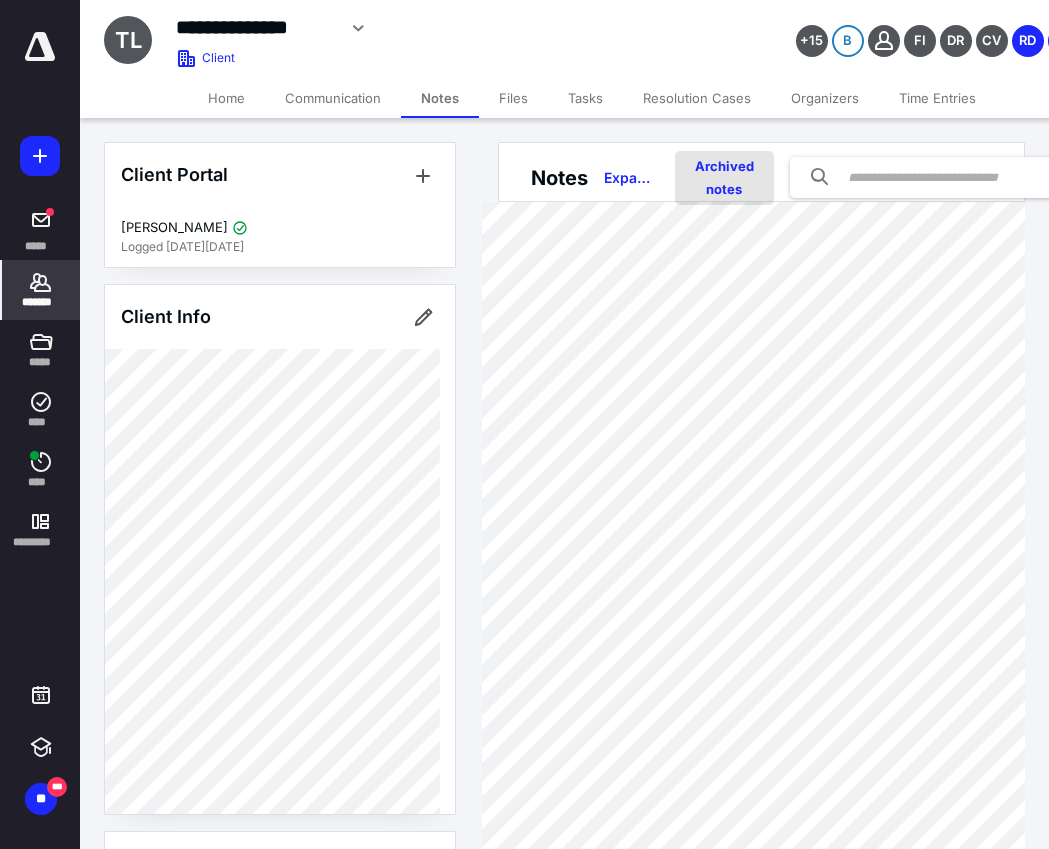 click on "Archived notes" at bounding box center [724, 178] 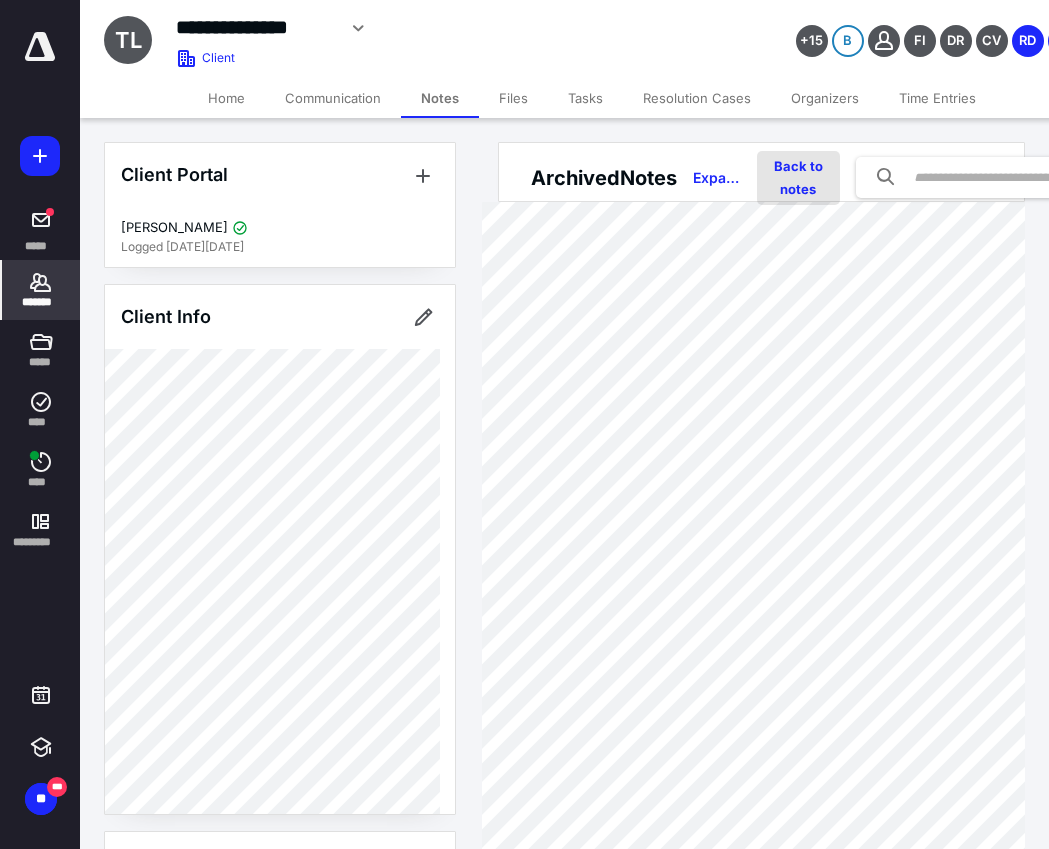 scroll, scrollTop: 200, scrollLeft: 0, axis: vertical 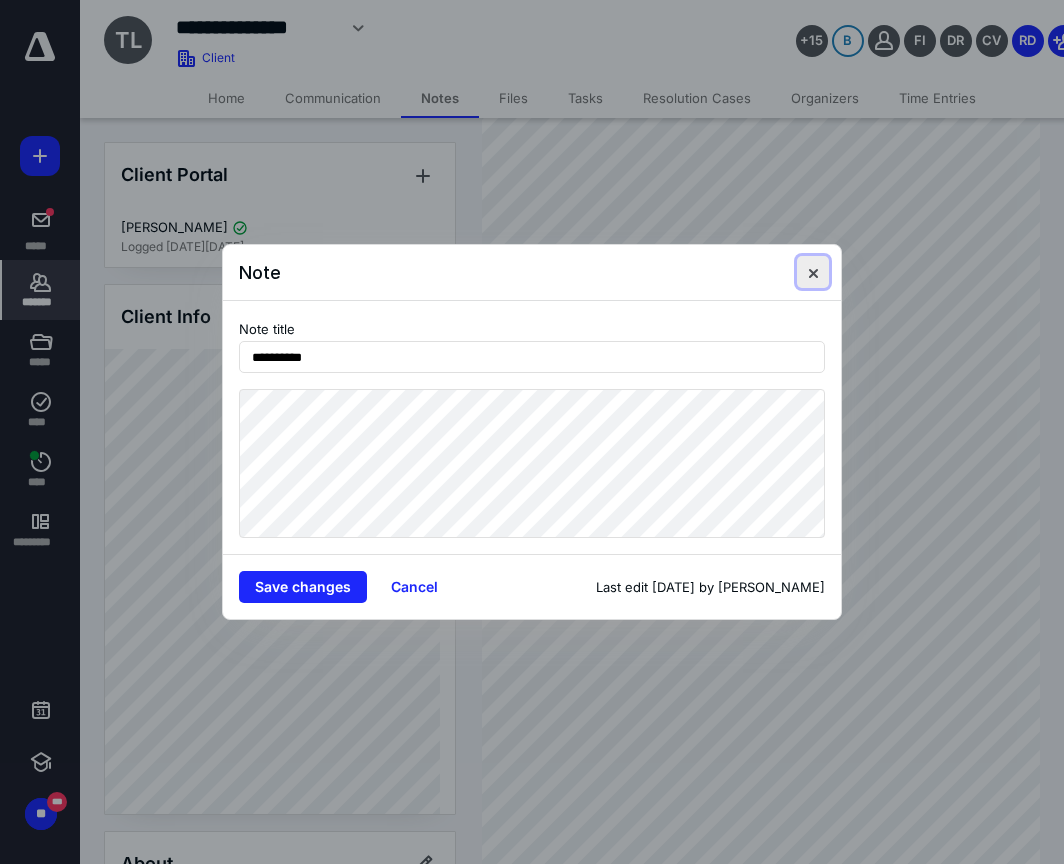 click at bounding box center [813, 272] 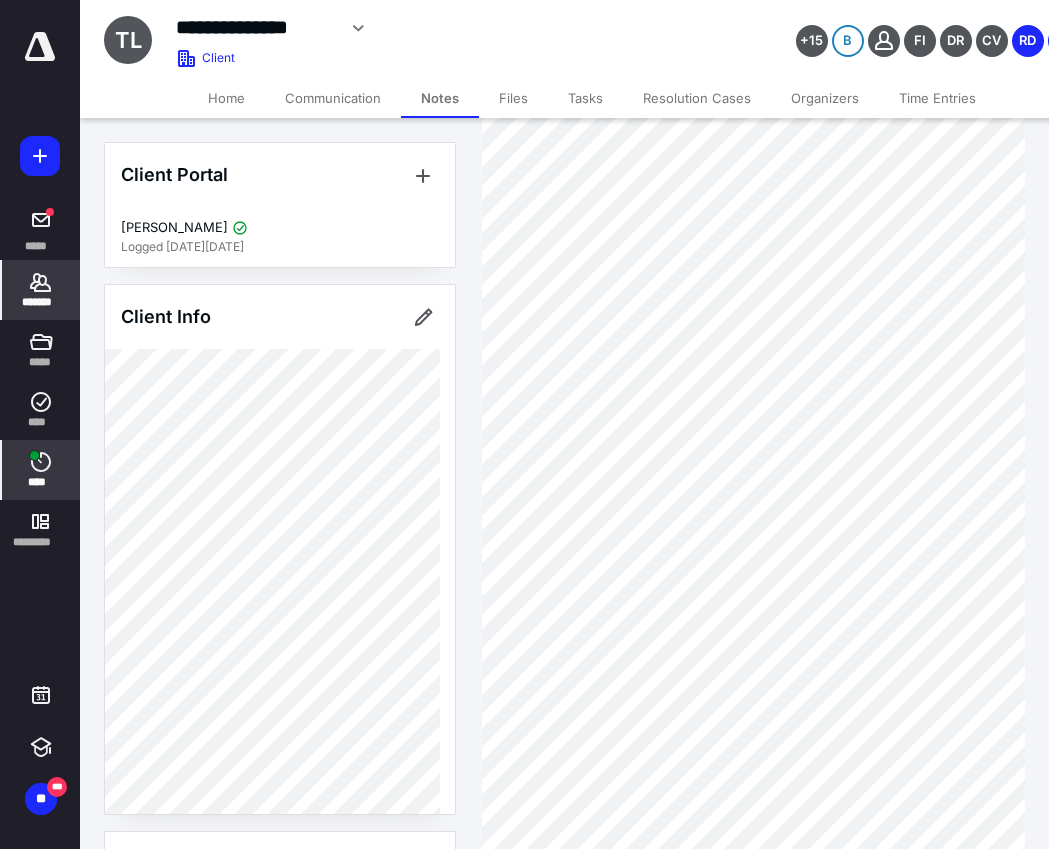 click on "****" at bounding box center [41, 482] 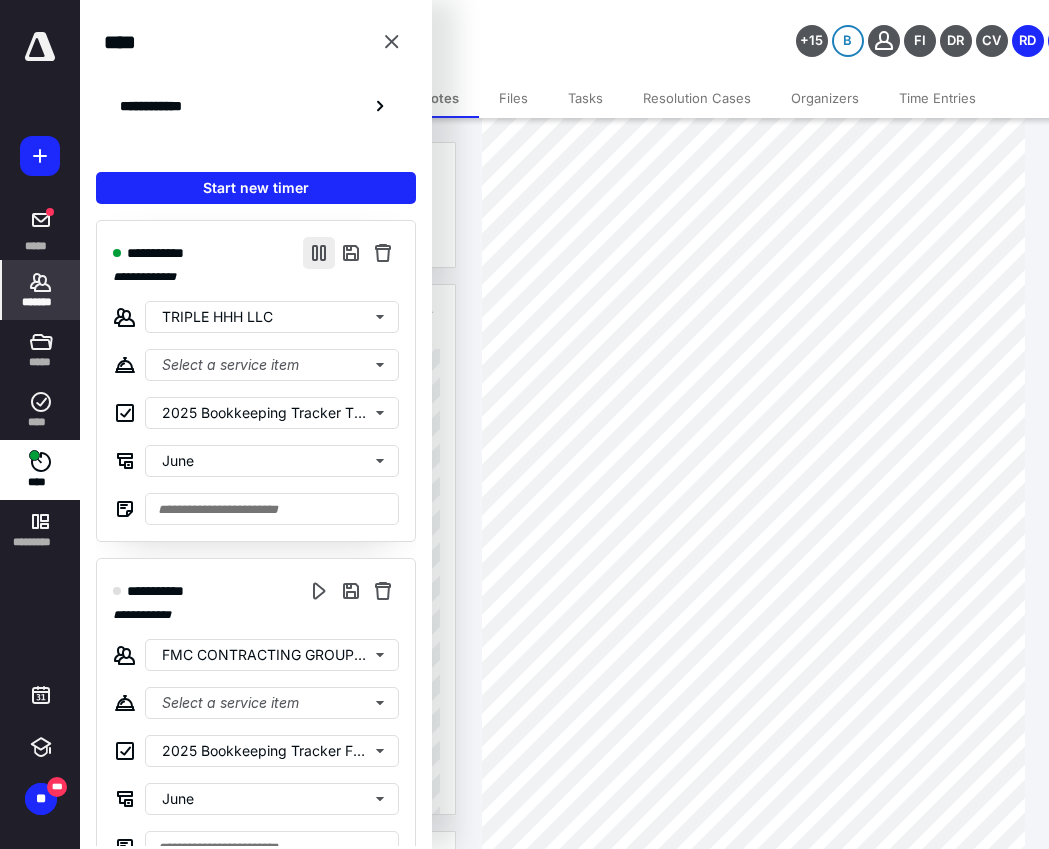 drag, startPoint x: 310, startPoint y: 254, endPoint x: 279, endPoint y: 277, distance: 38.600517 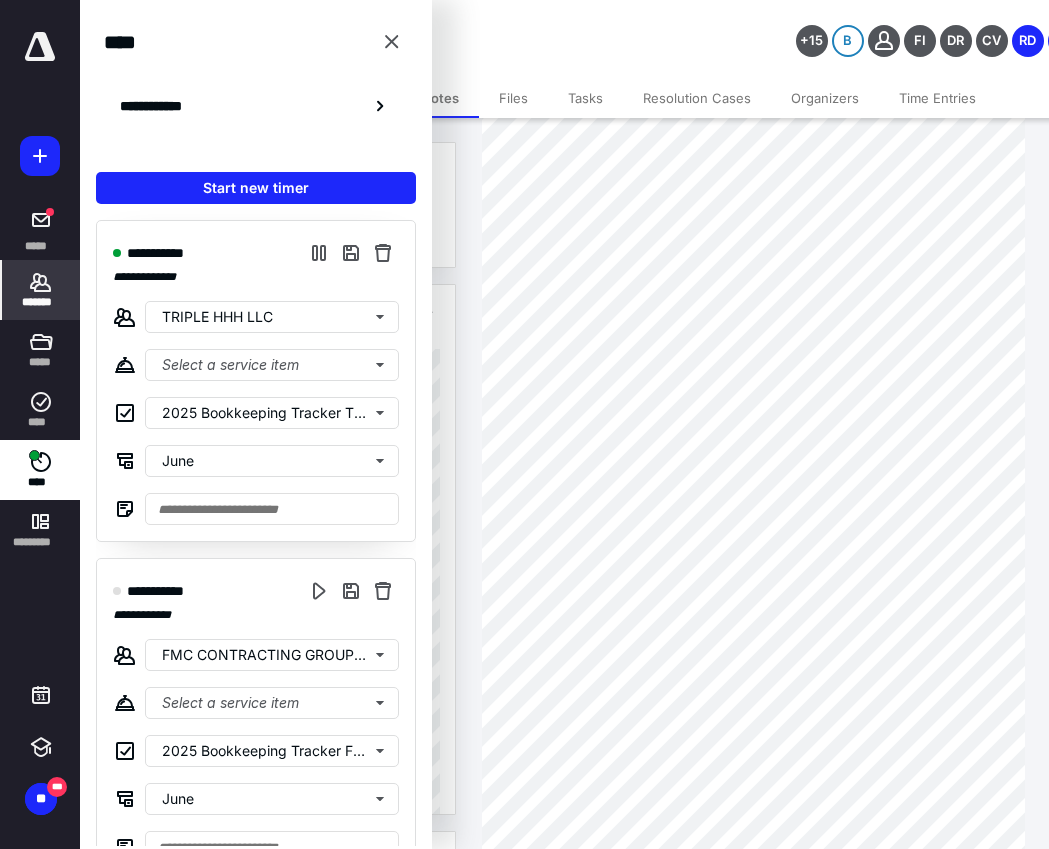 click at bounding box center [319, 253] 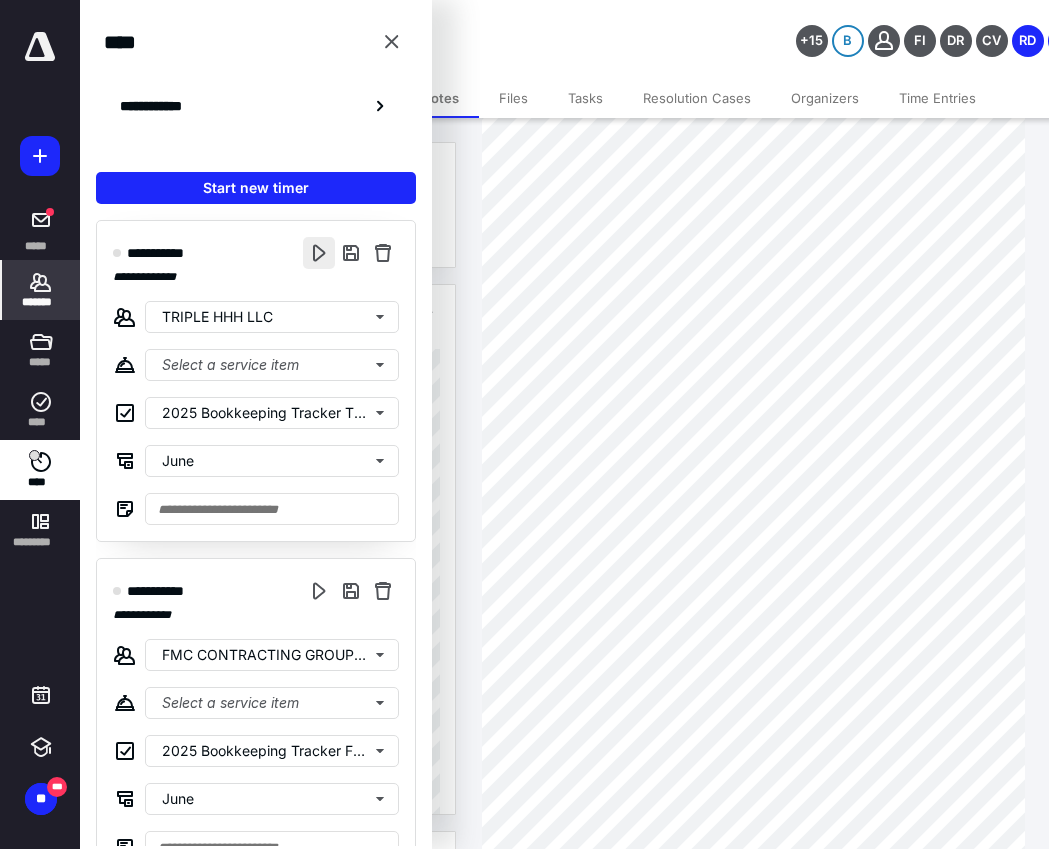 click at bounding box center (319, 253) 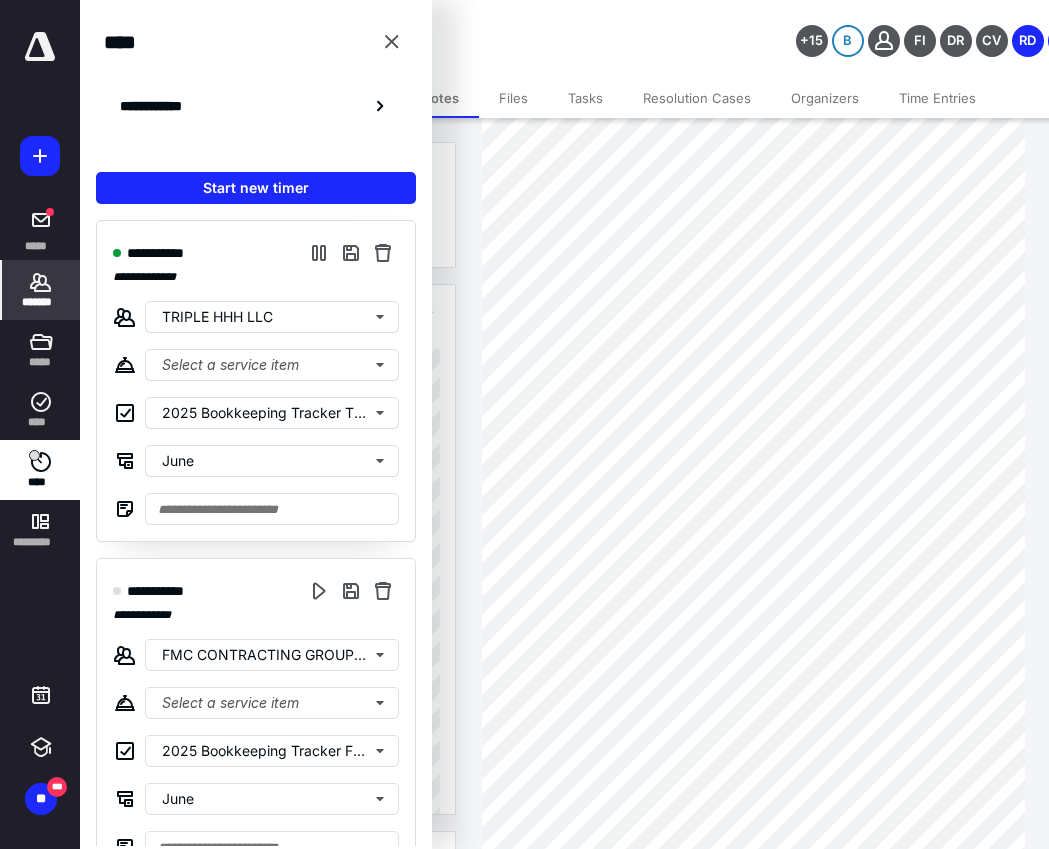 click on "**********" at bounding box center (462, 28) 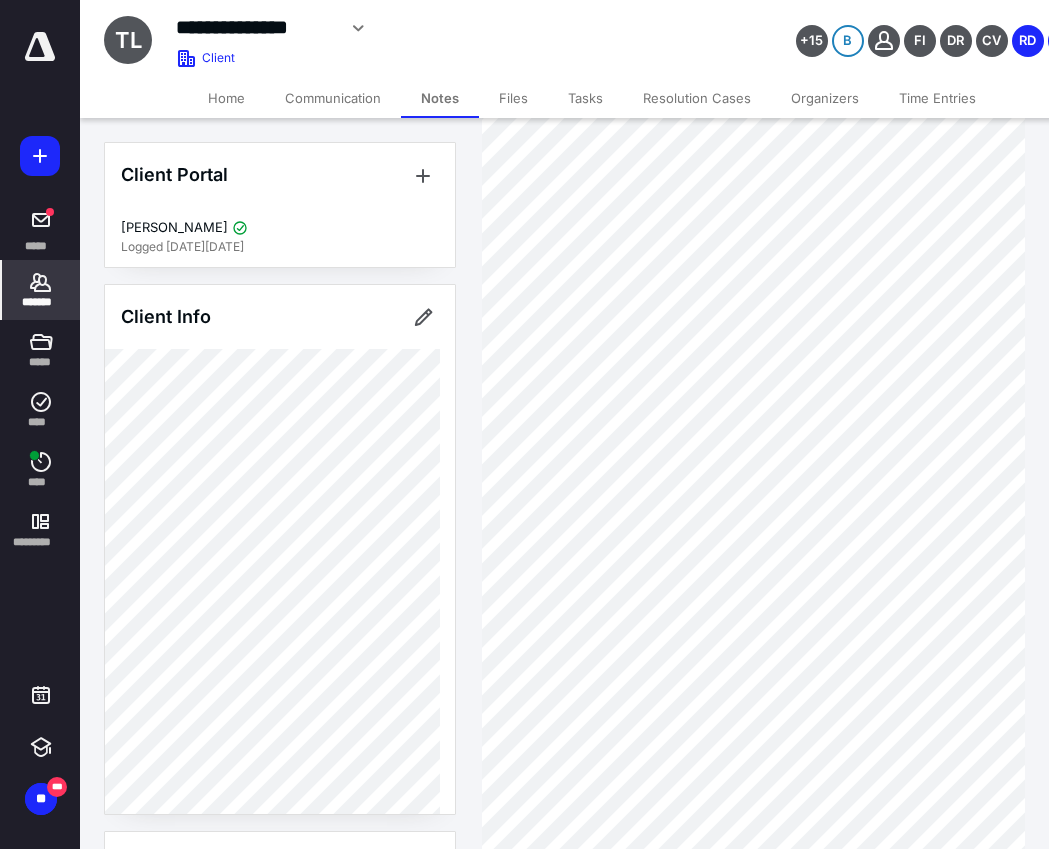click on "Files" at bounding box center [513, 98] 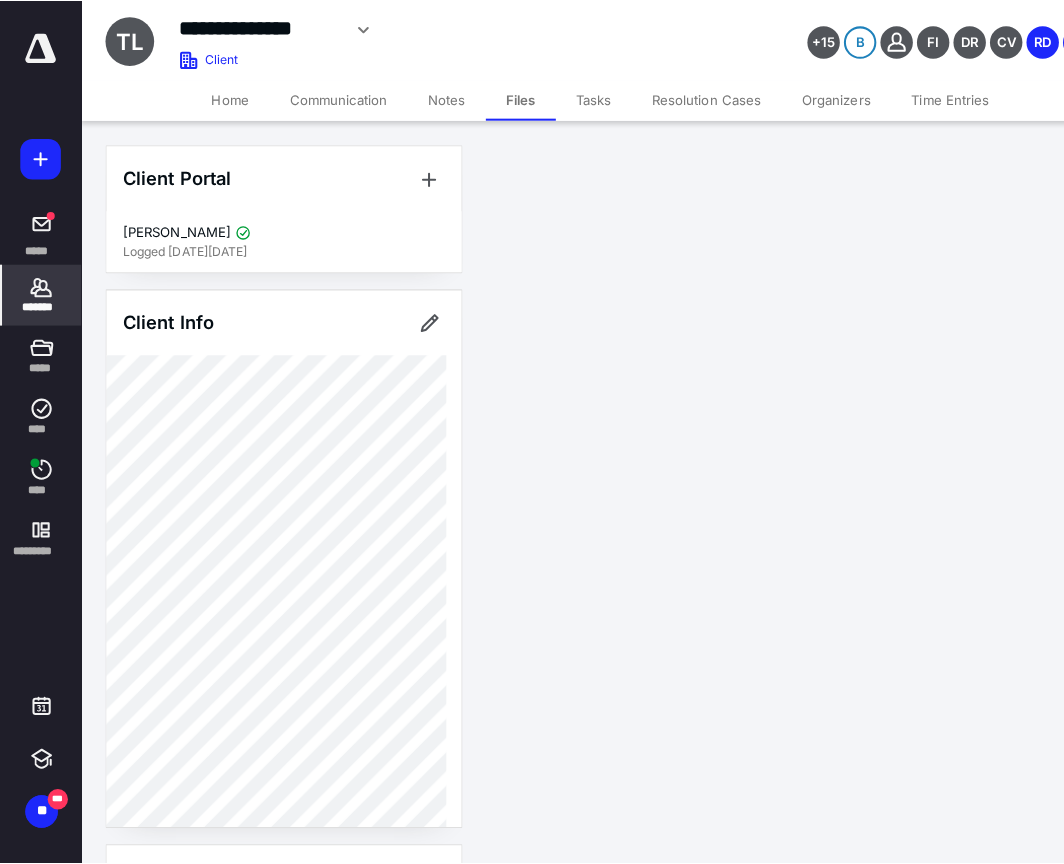 scroll, scrollTop: 0, scrollLeft: 0, axis: both 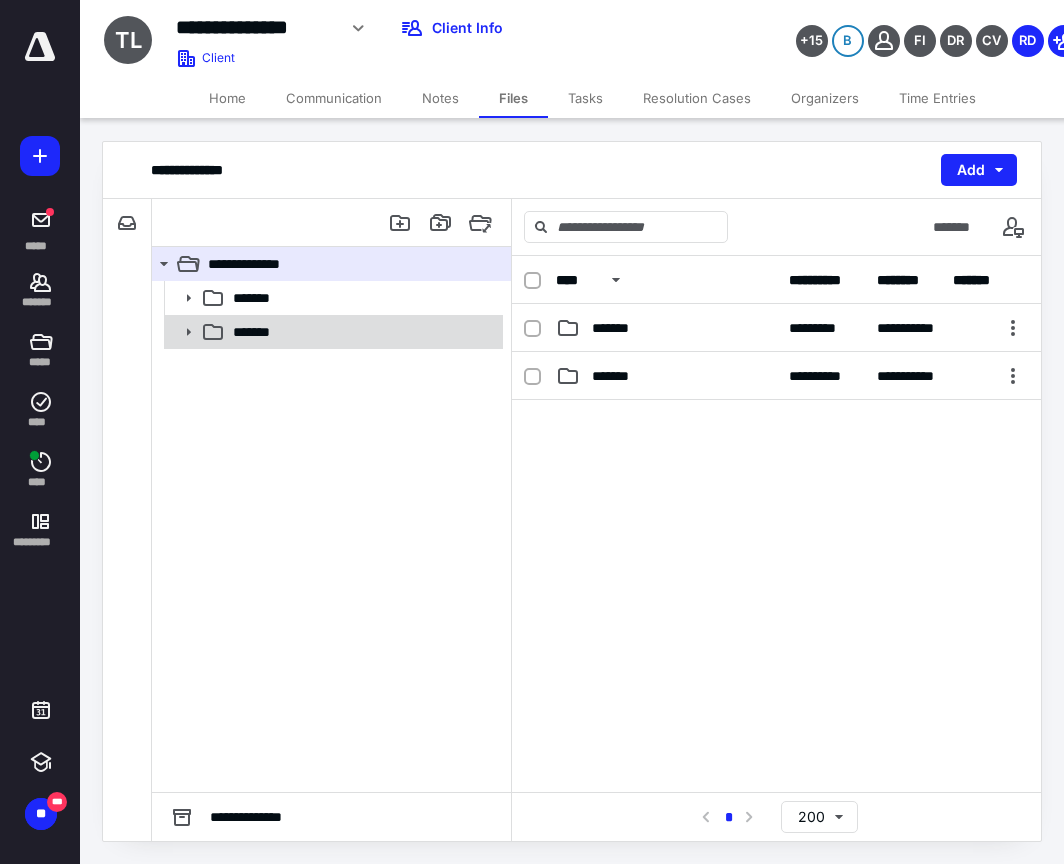 click 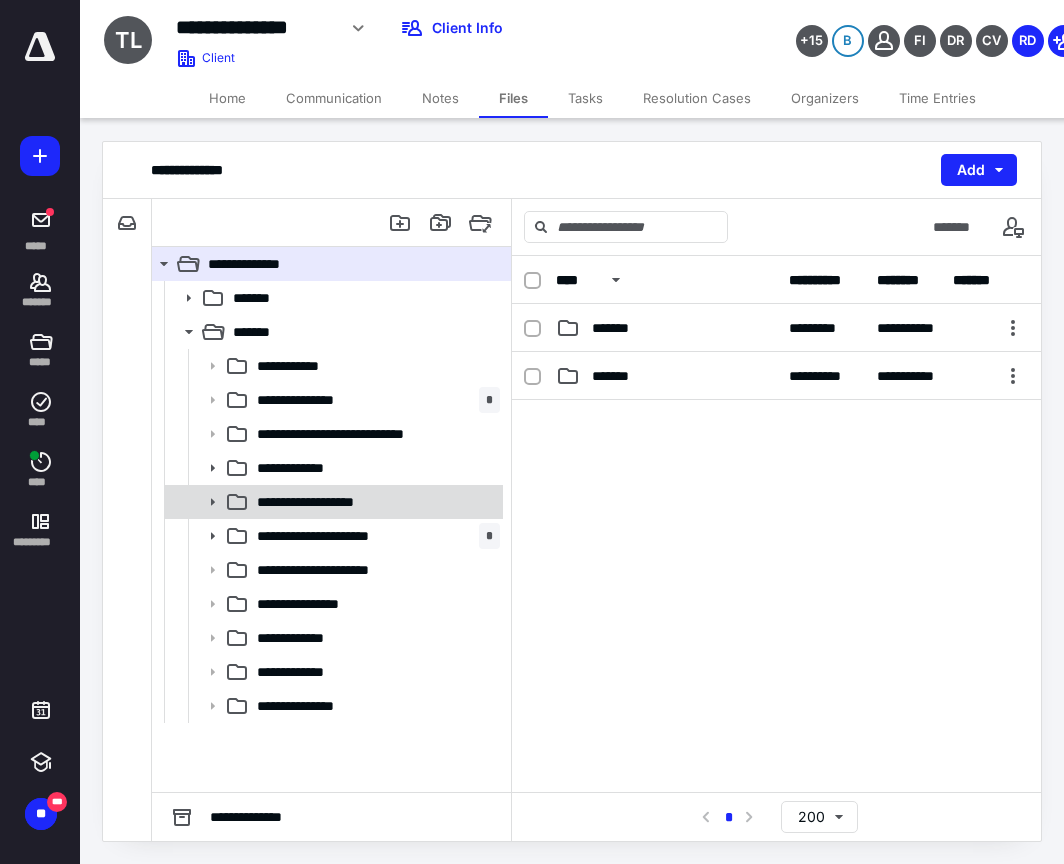 click 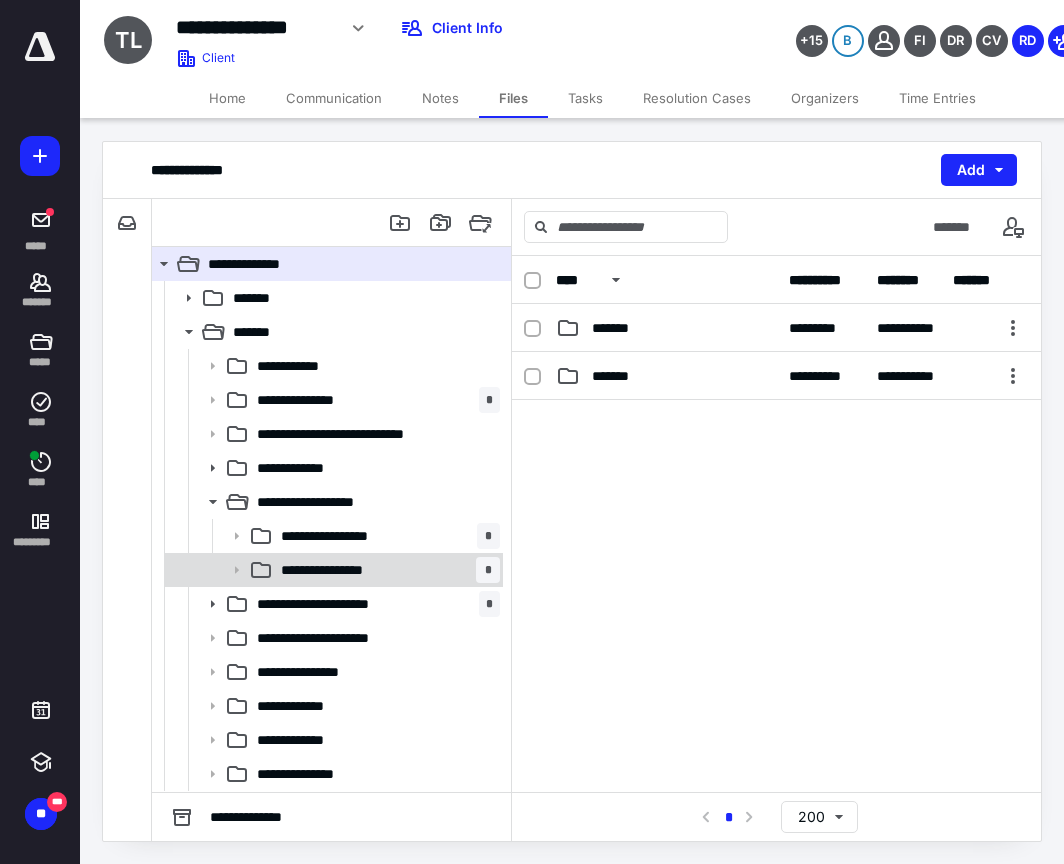 click on "**********" at bounding box center [386, 570] 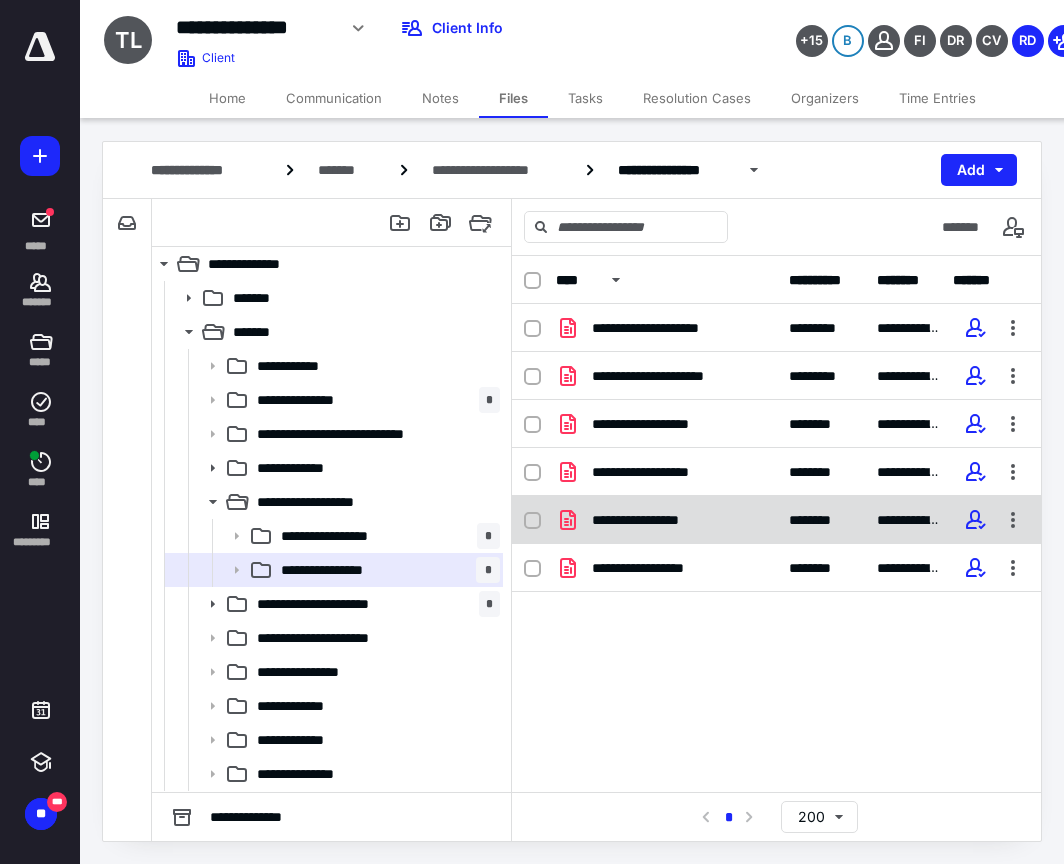 click on "**********" at bounding box center (656, 520) 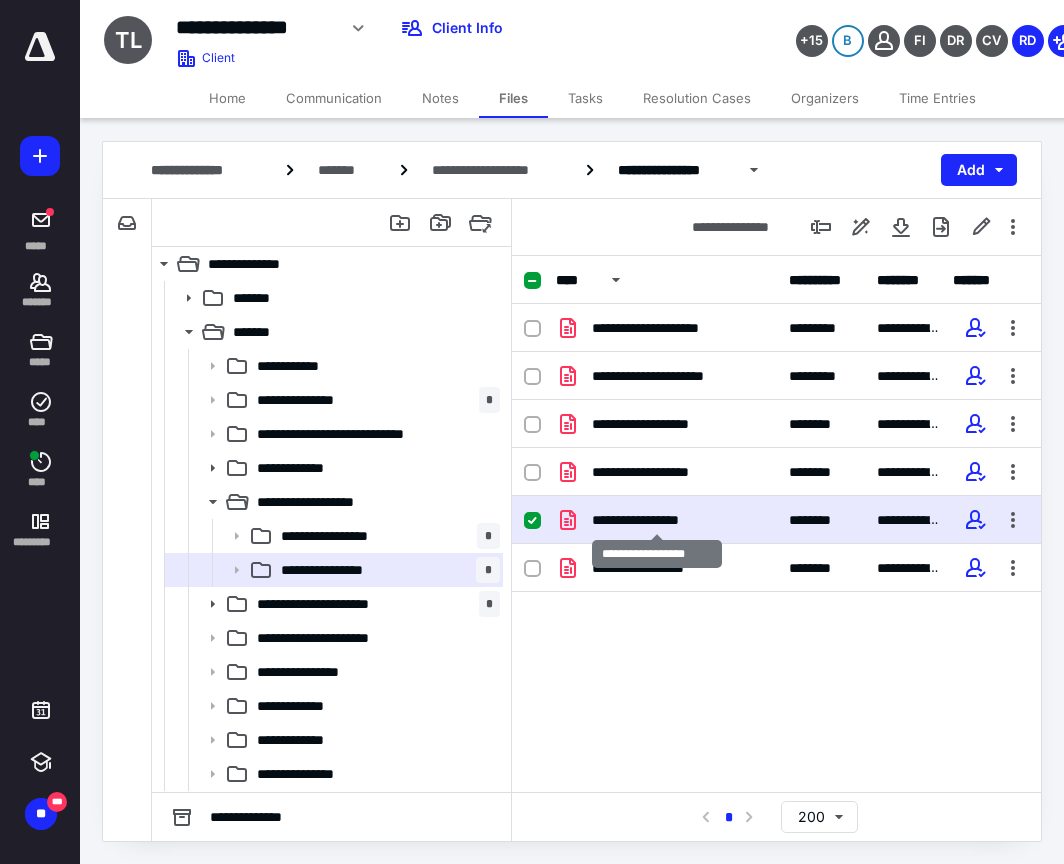 click on "**********" at bounding box center [656, 520] 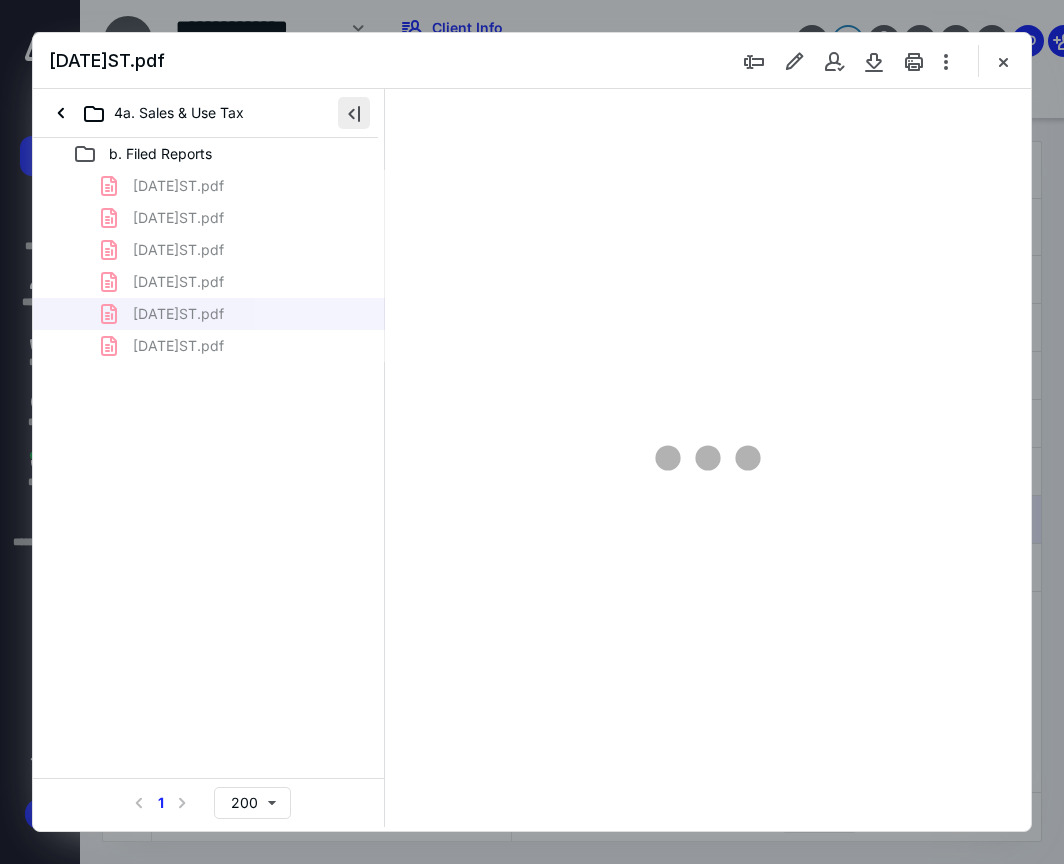 click at bounding box center (354, 113) 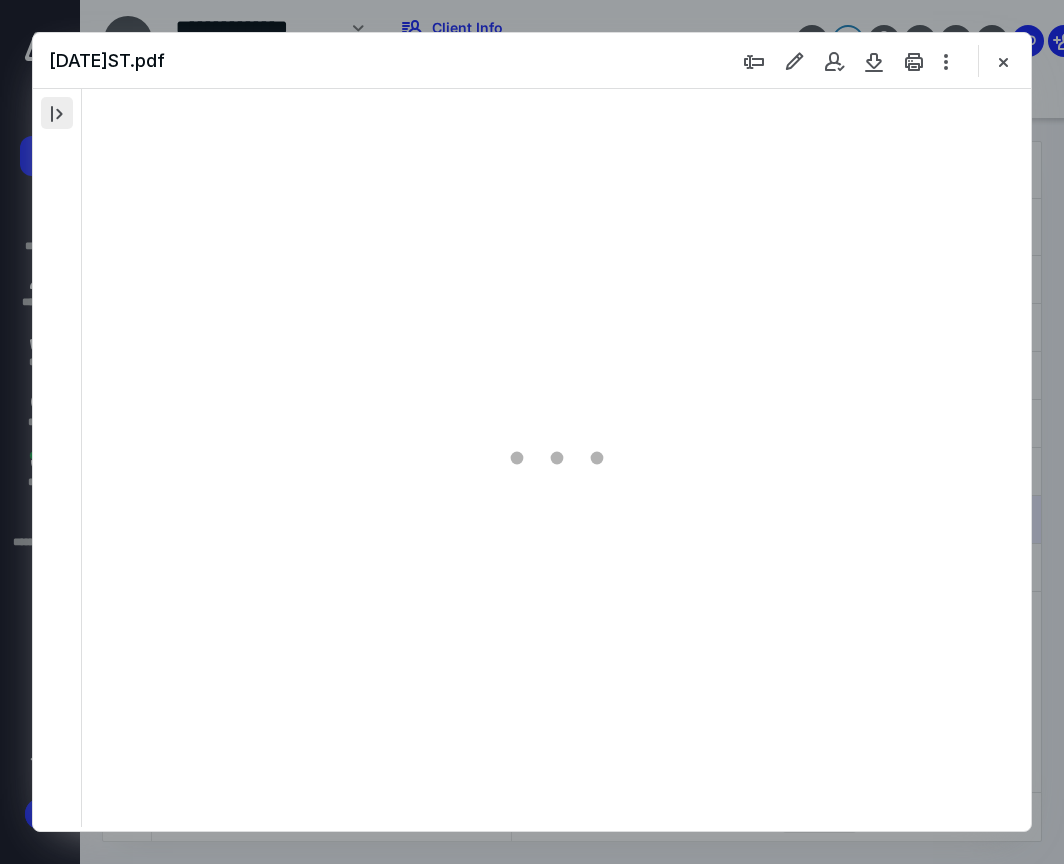 scroll, scrollTop: 0, scrollLeft: 0, axis: both 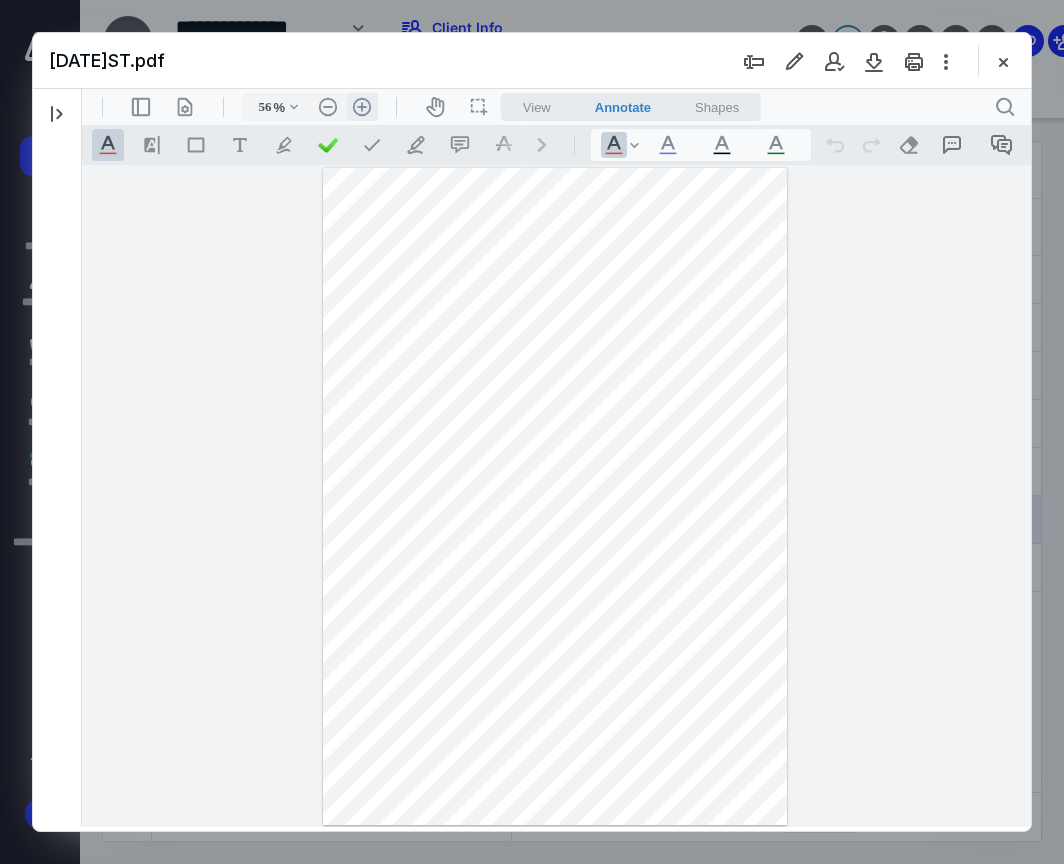 click on ".cls-1{fill:#abb0c4;} icon - header - zoom - in - line" at bounding box center (362, 107) 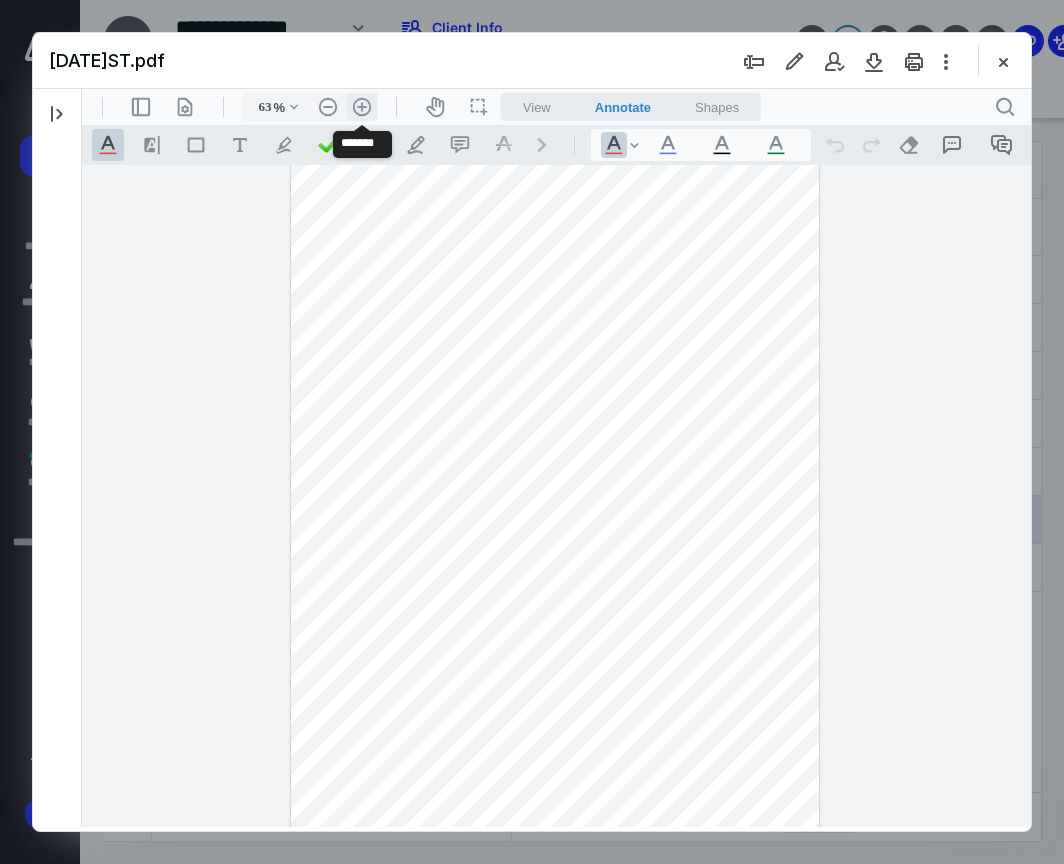 click on ".cls-1{fill:#abb0c4;} icon - header - zoom - in - line" at bounding box center [362, 107] 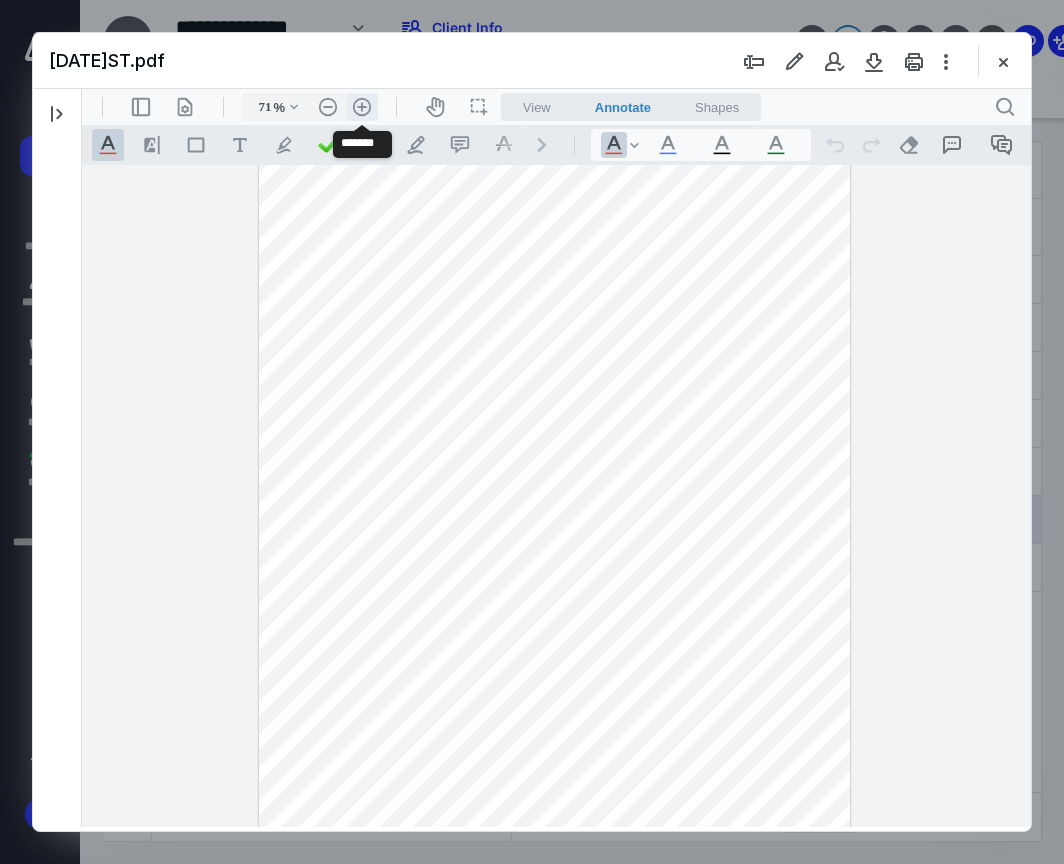 click on ".cls-1{fill:#abb0c4;} icon - header - zoom - in - line" at bounding box center (362, 107) 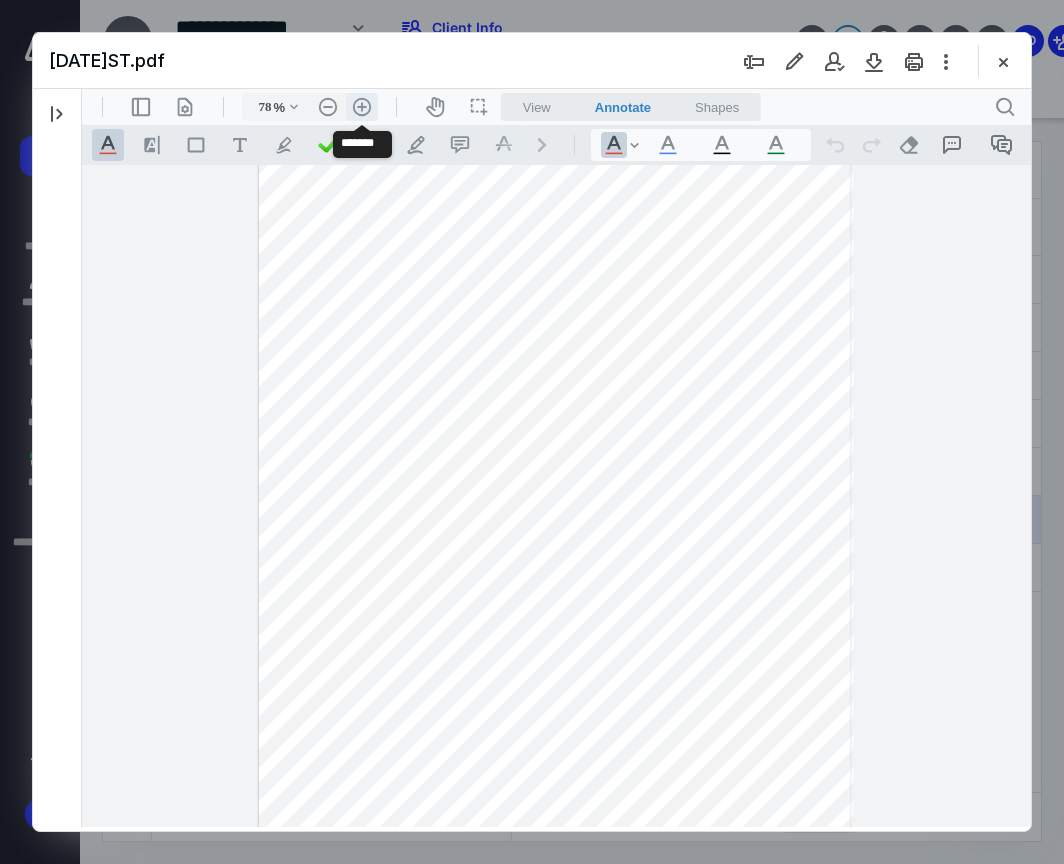 scroll, scrollTop: 119, scrollLeft: 0, axis: vertical 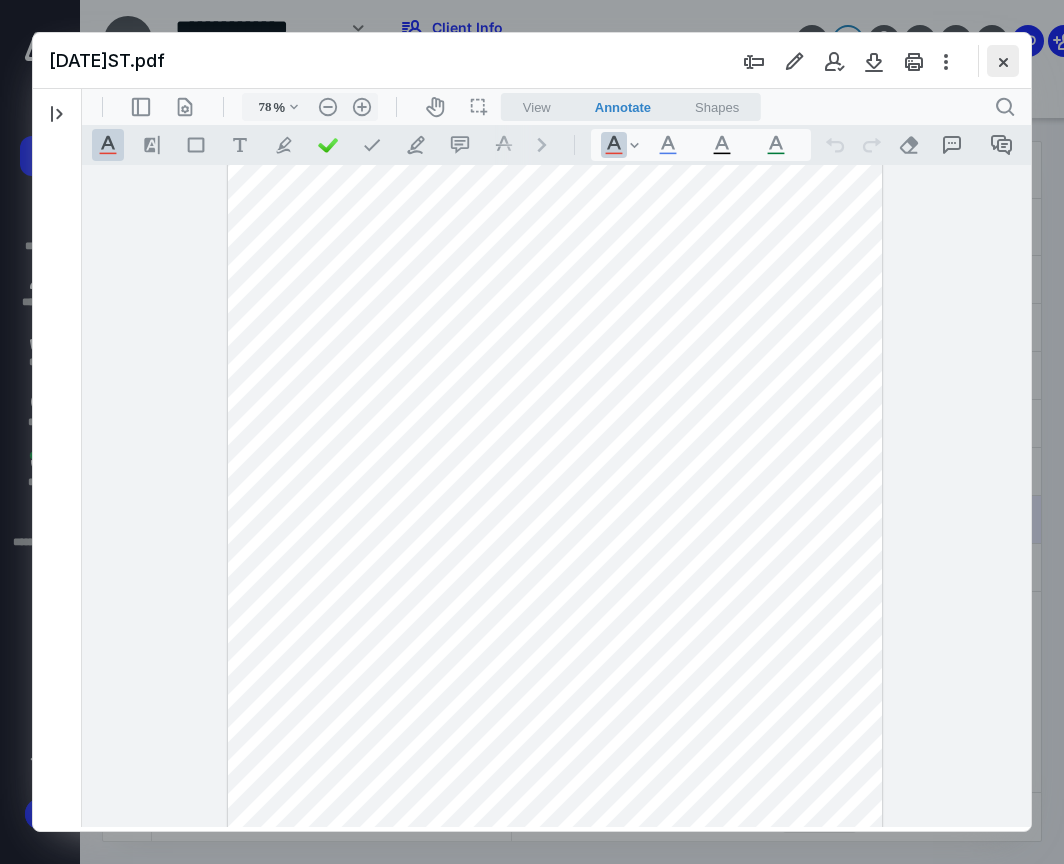 click at bounding box center [1003, 61] 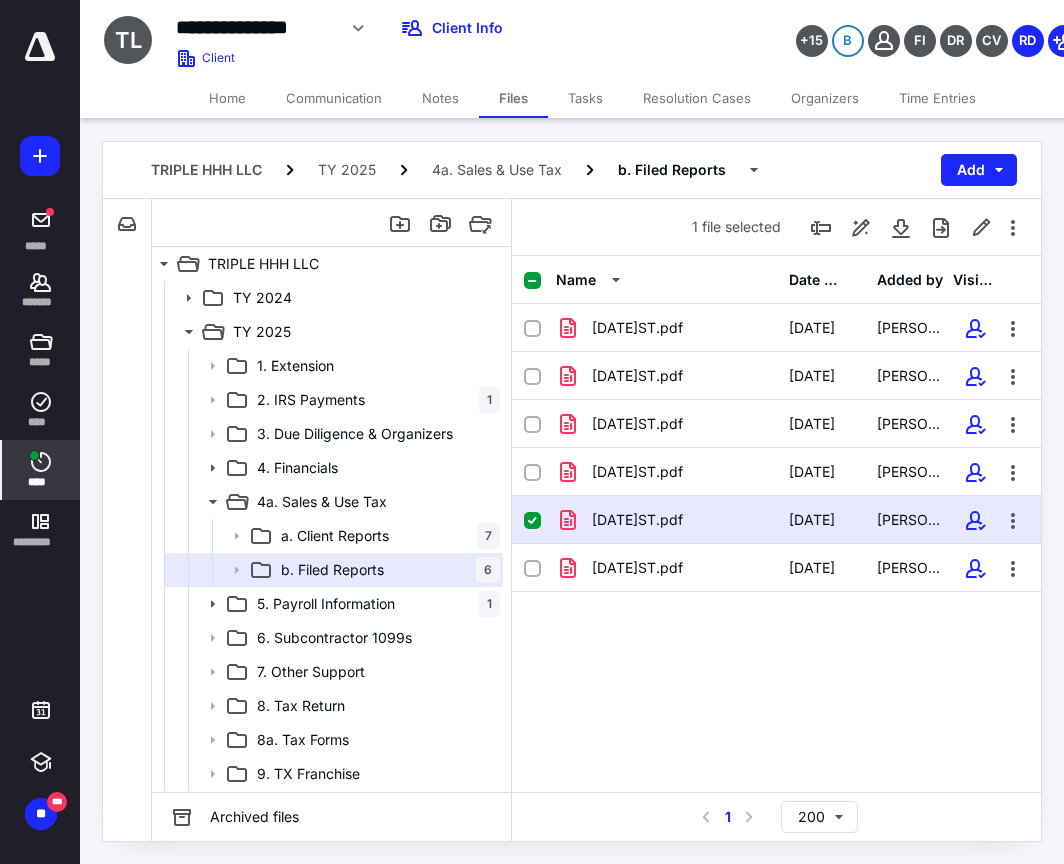 click on "****" at bounding box center [41, 470] 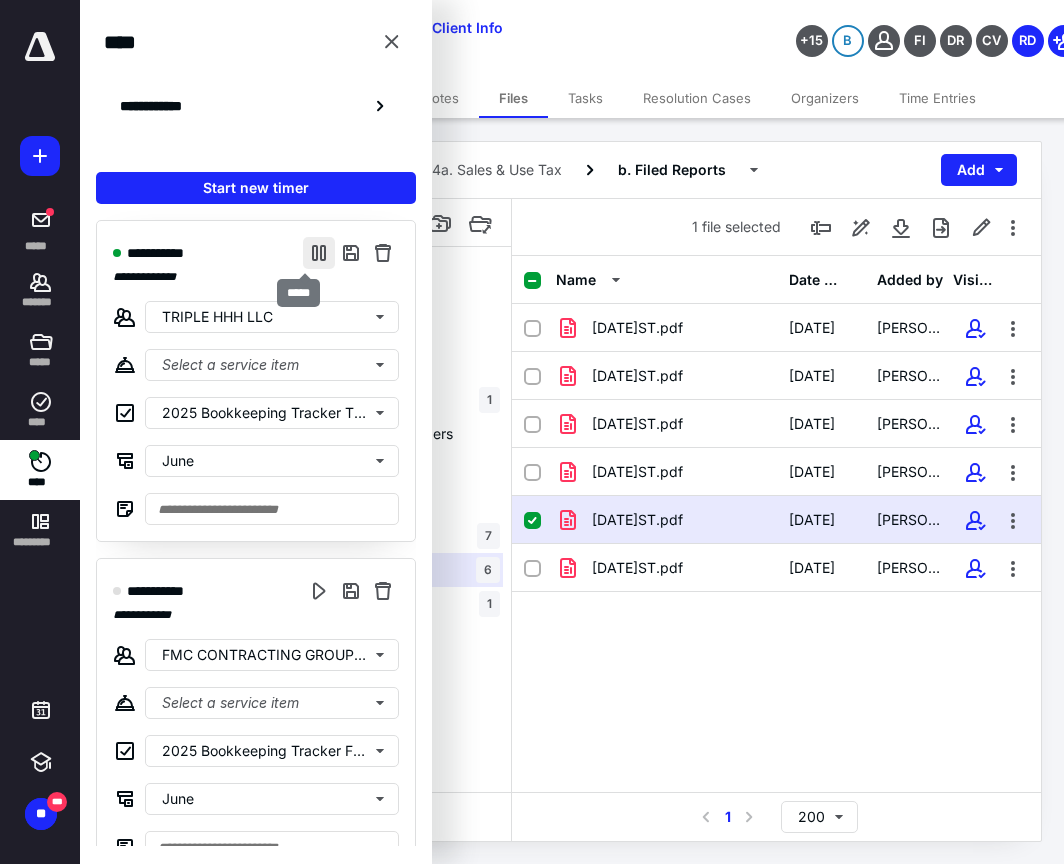 click at bounding box center (319, 253) 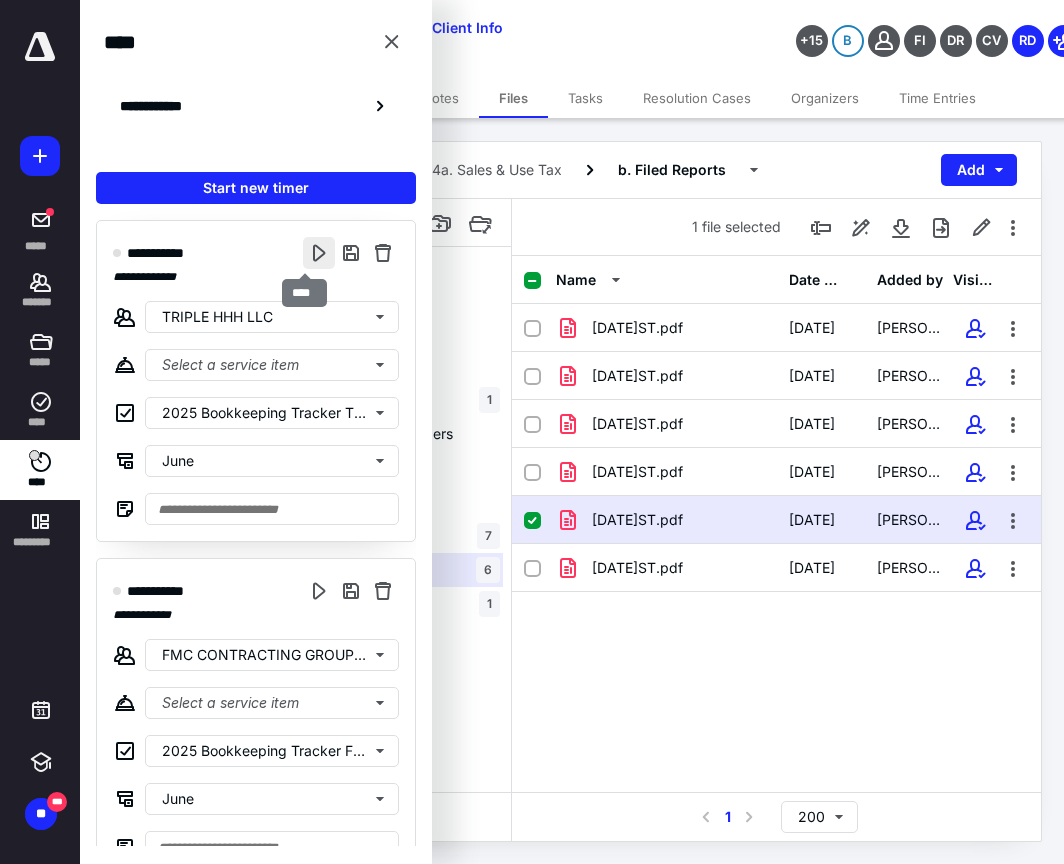 click at bounding box center (319, 253) 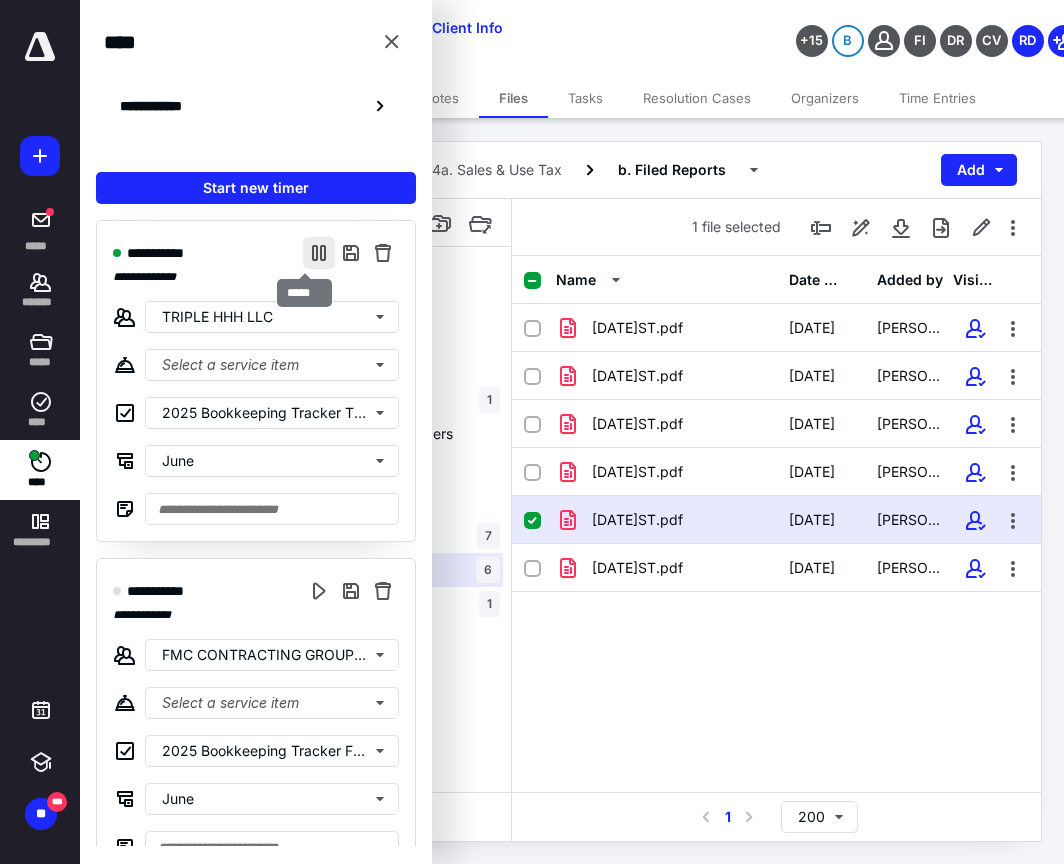 click at bounding box center (319, 253) 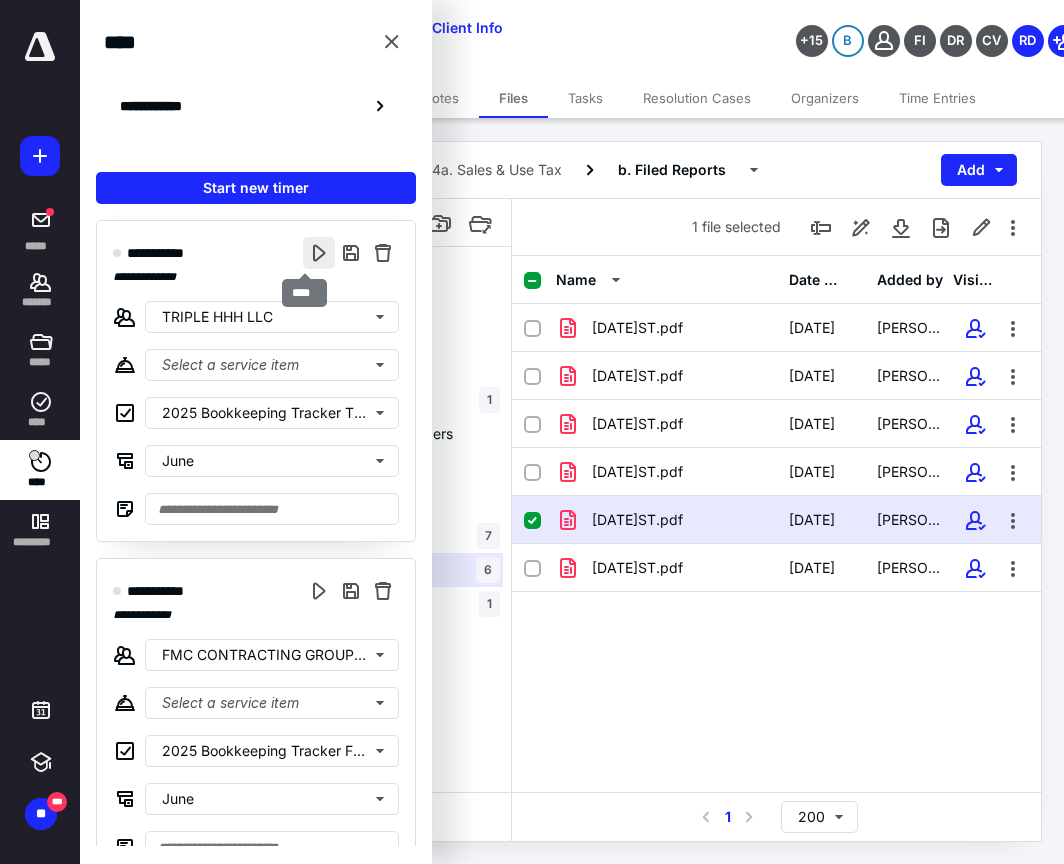 click at bounding box center (319, 253) 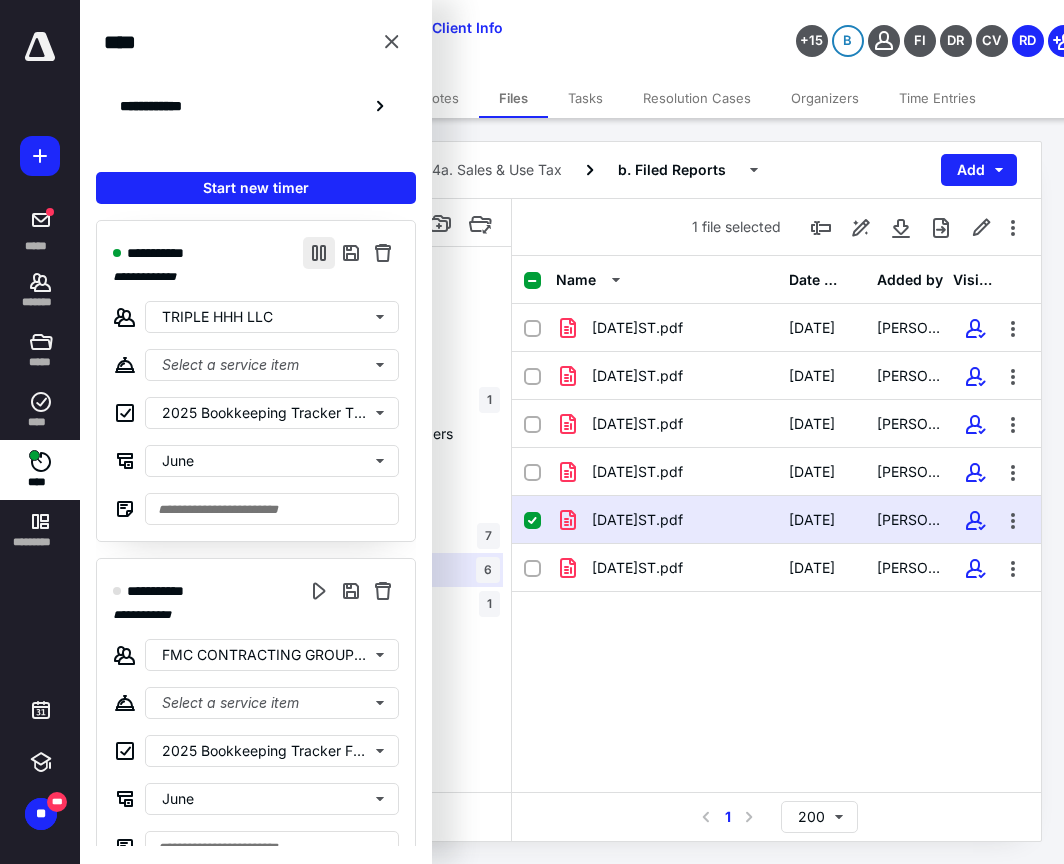 click at bounding box center (319, 253) 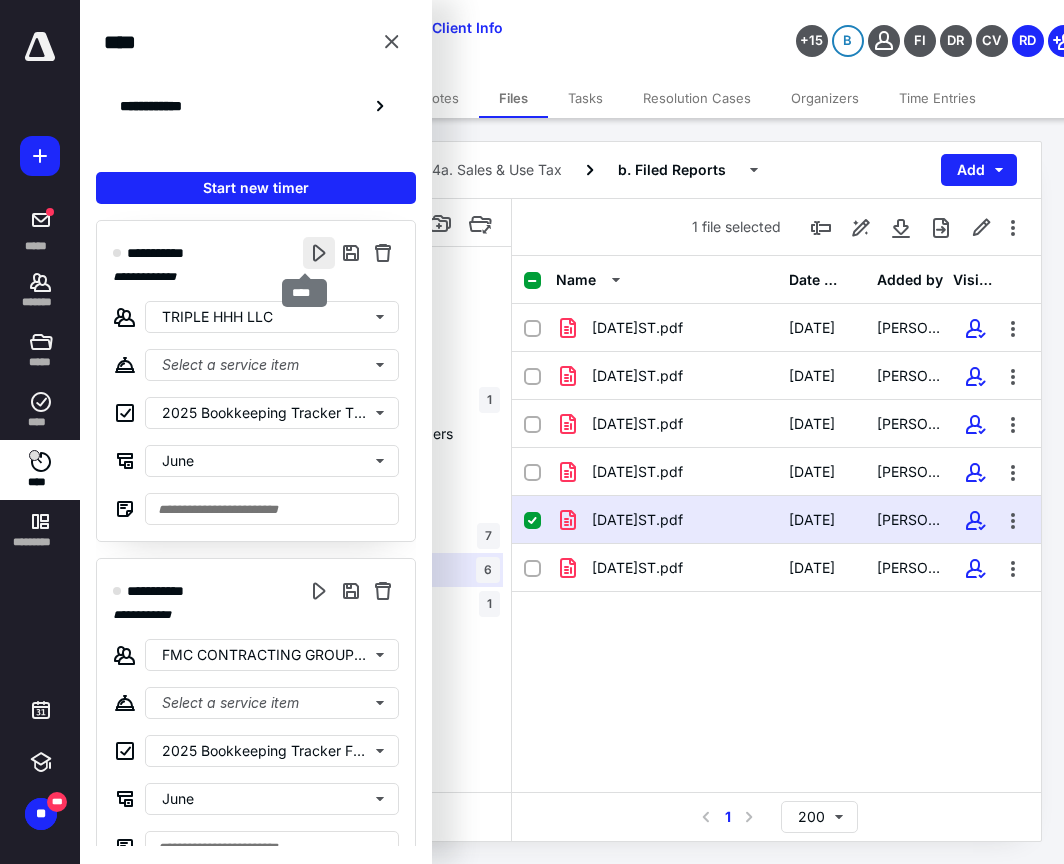 click at bounding box center (319, 253) 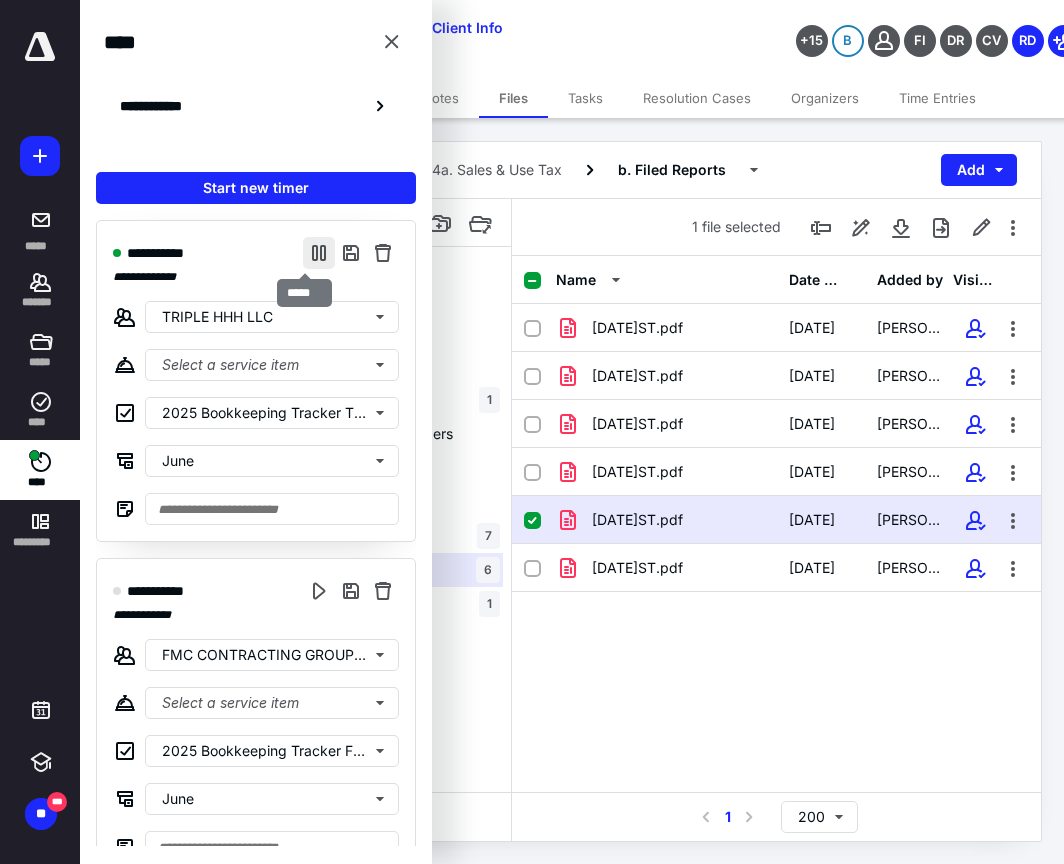 click at bounding box center (319, 253) 